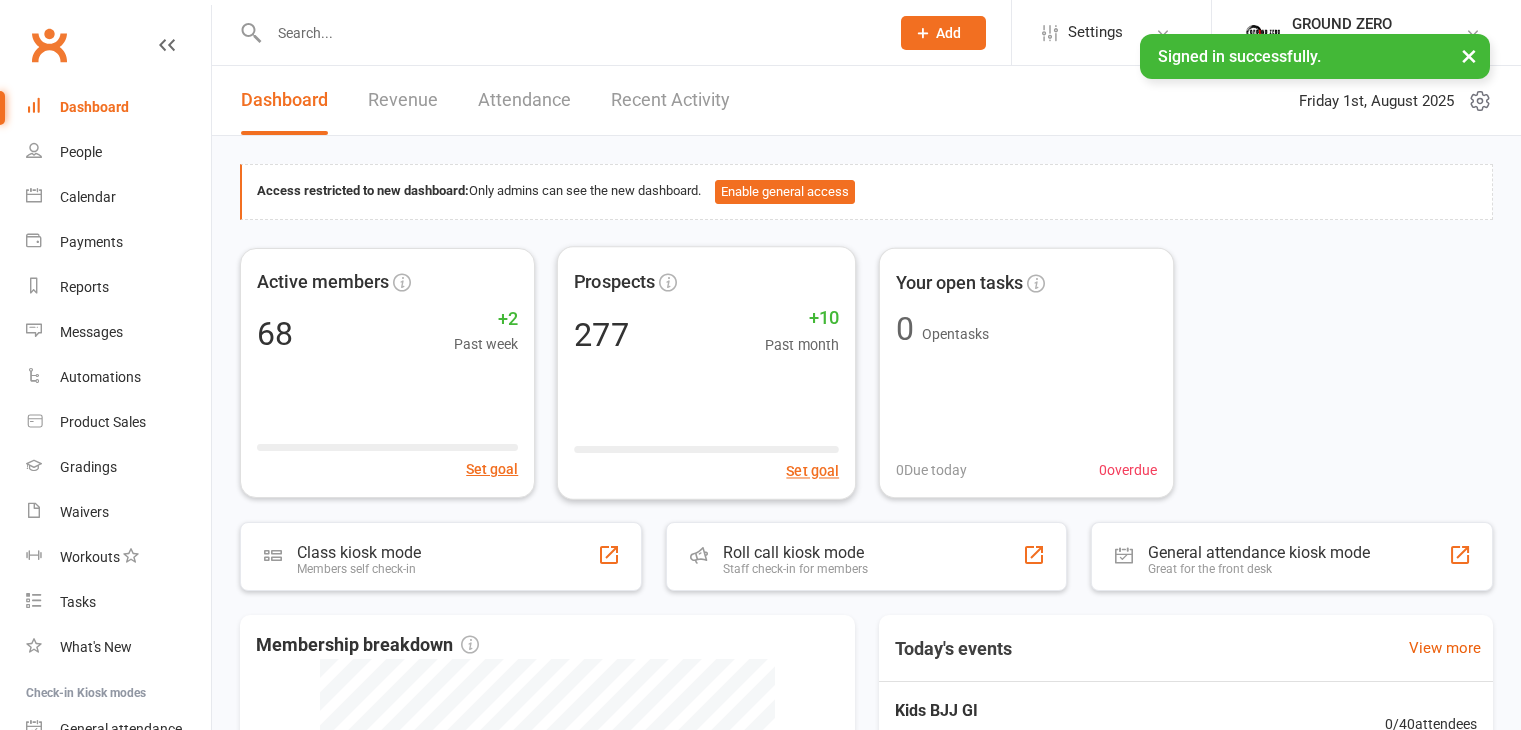 scroll, scrollTop: 0, scrollLeft: 0, axis: both 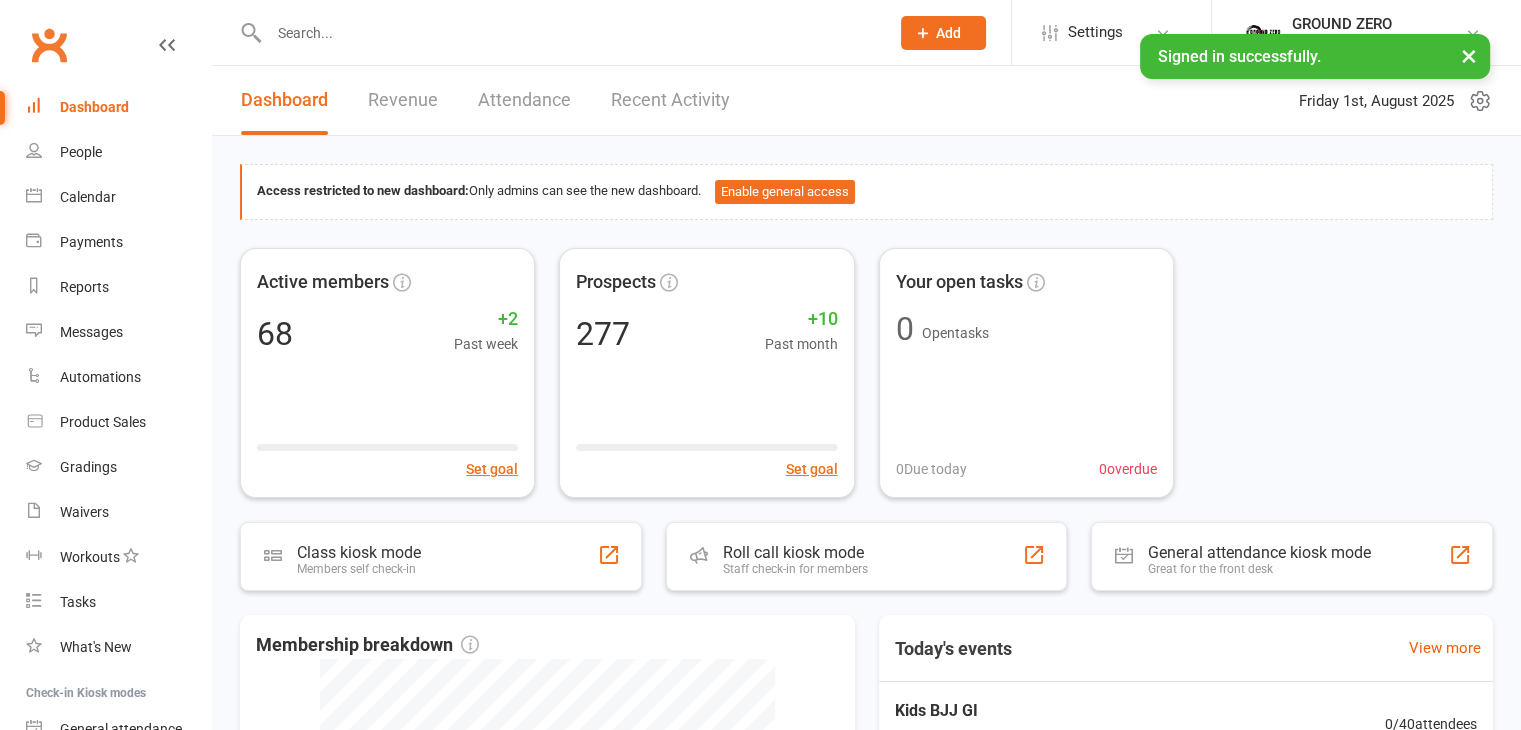 click at bounding box center [569, 33] 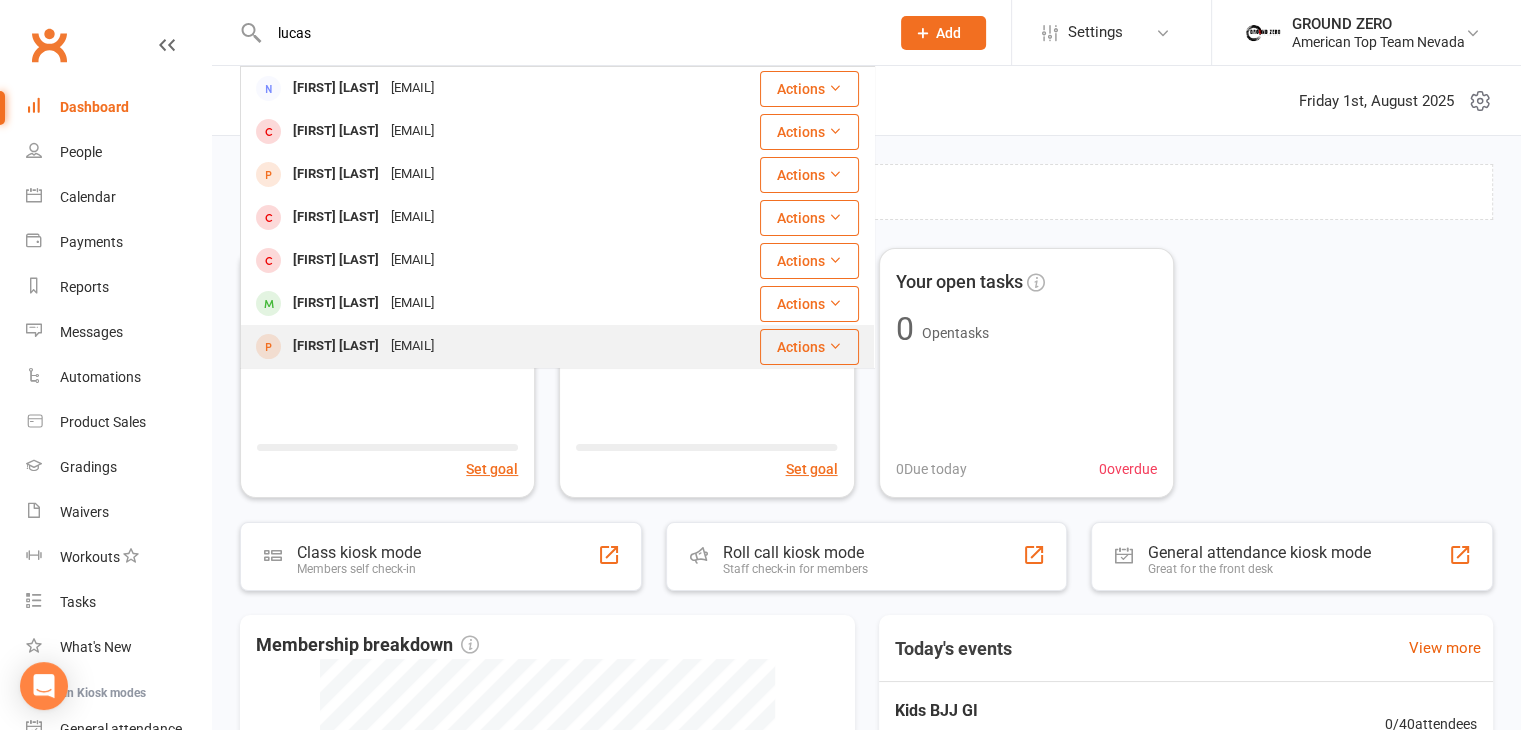 type on "lucas" 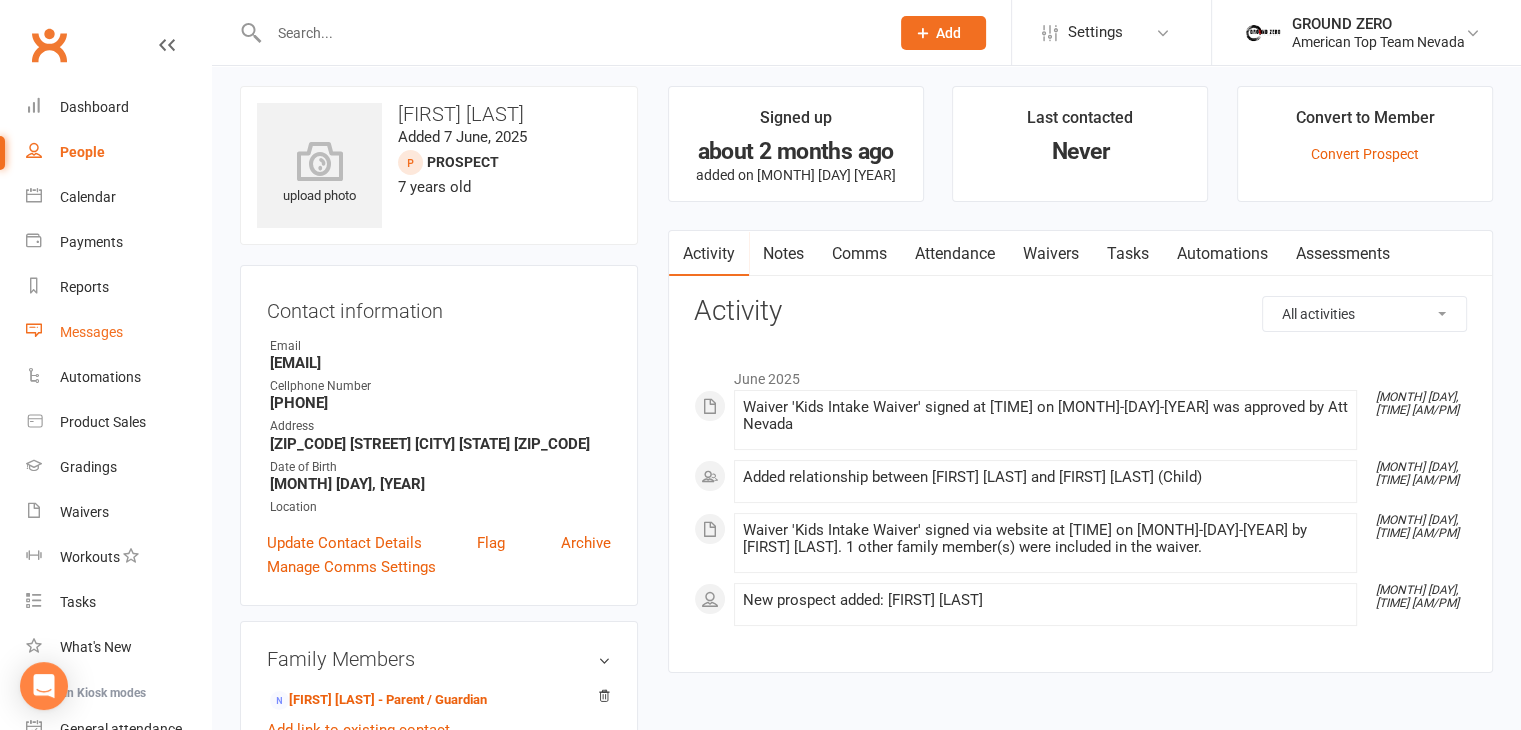 scroll, scrollTop: 0, scrollLeft: 0, axis: both 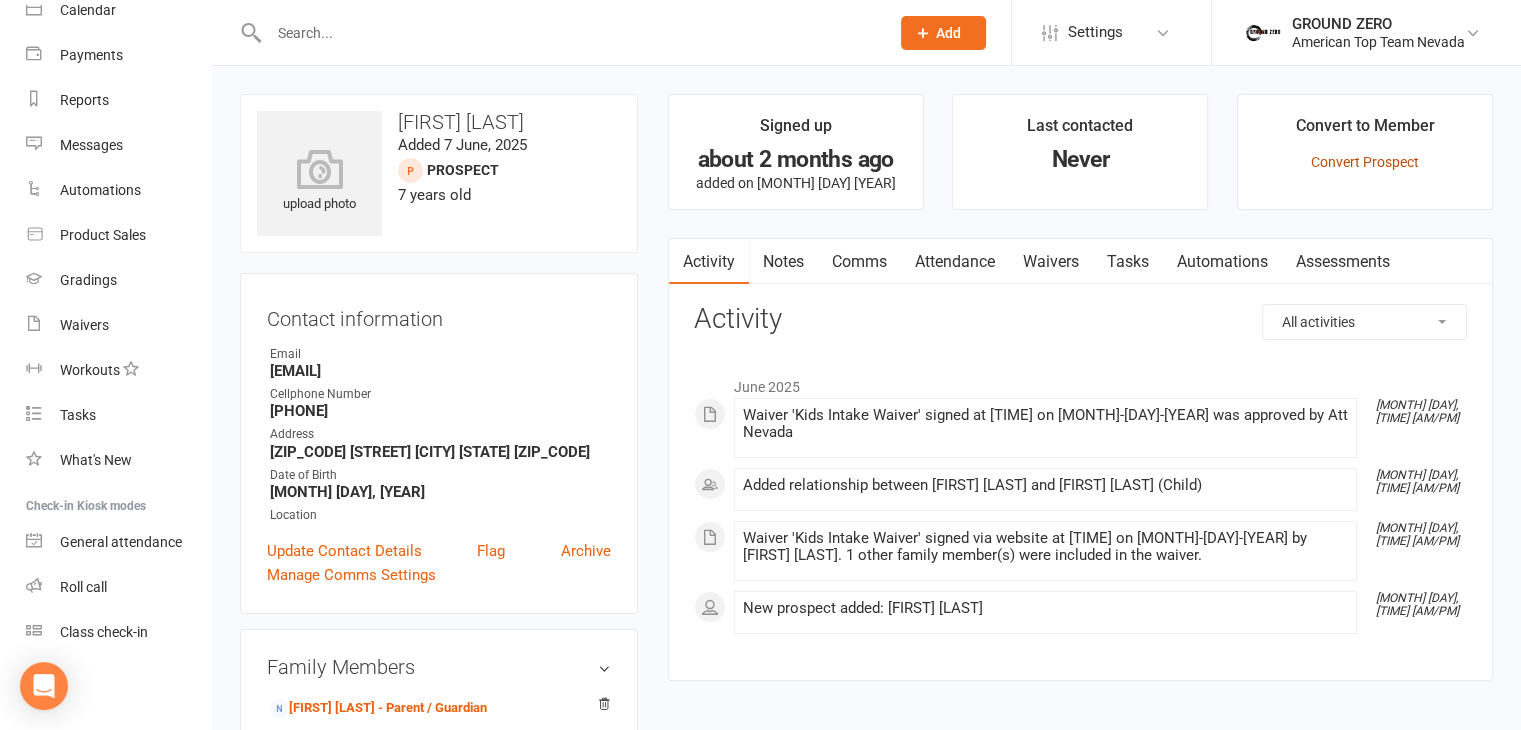click on "Convert Prospect" at bounding box center [1365, 162] 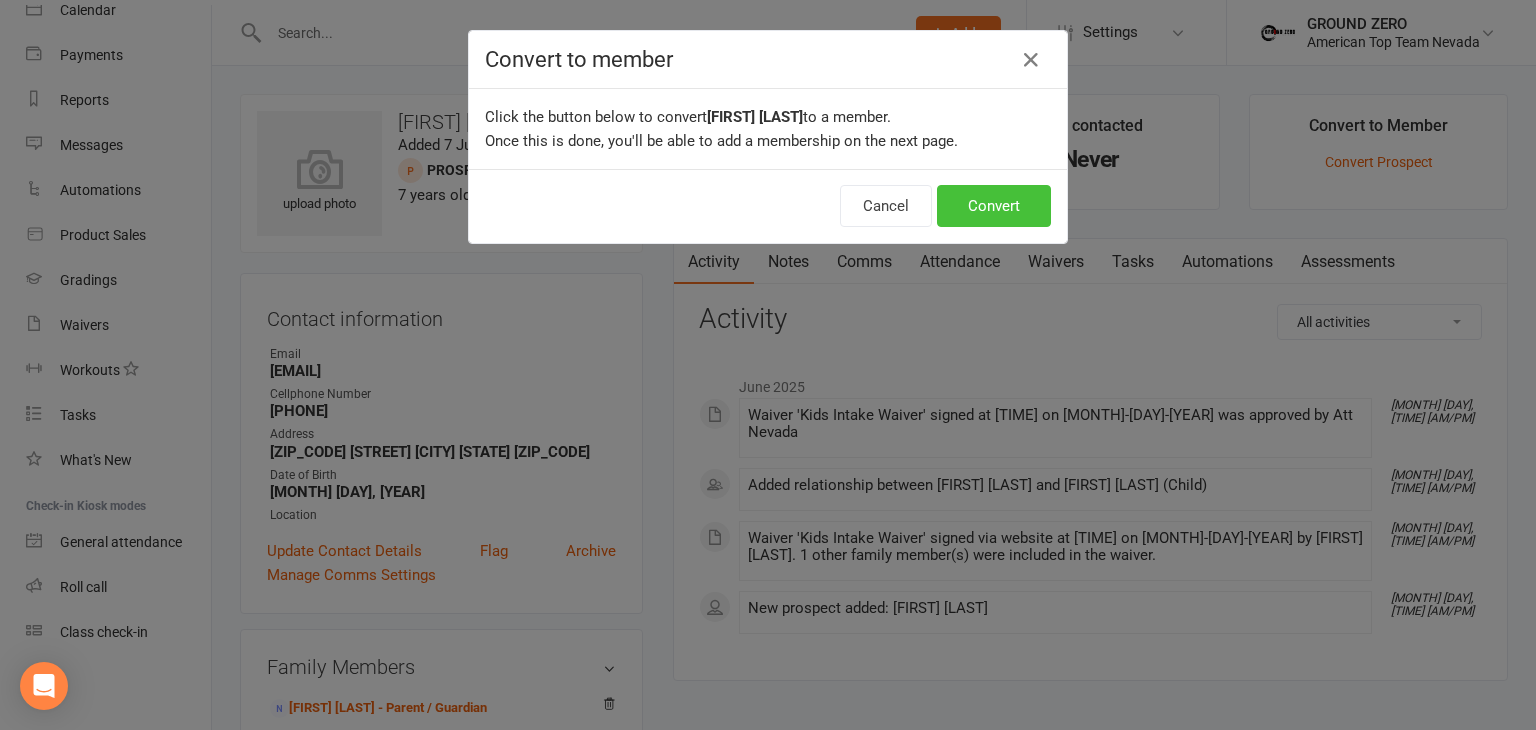 click on "Convert" at bounding box center [994, 206] 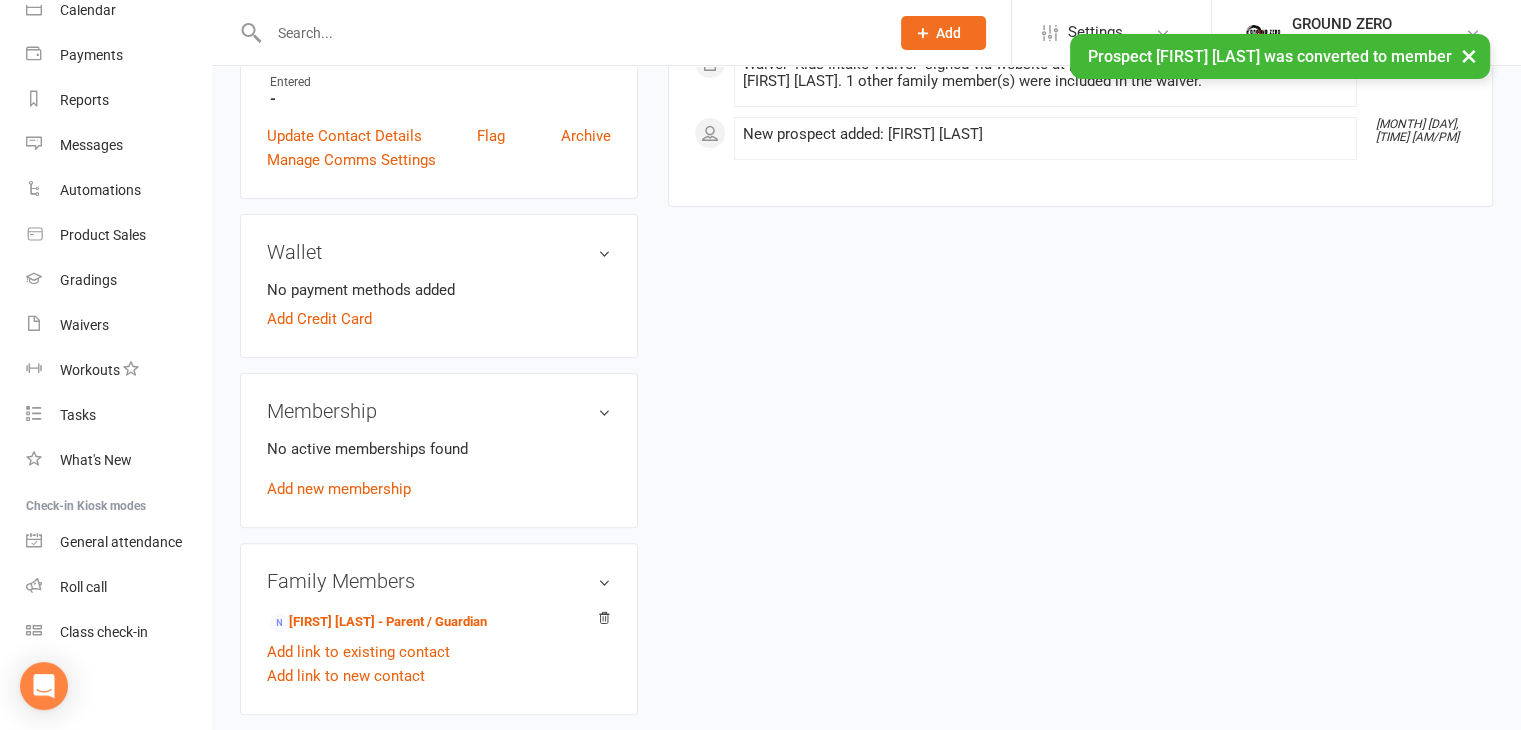 scroll, scrollTop: 700, scrollLeft: 0, axis: vertical 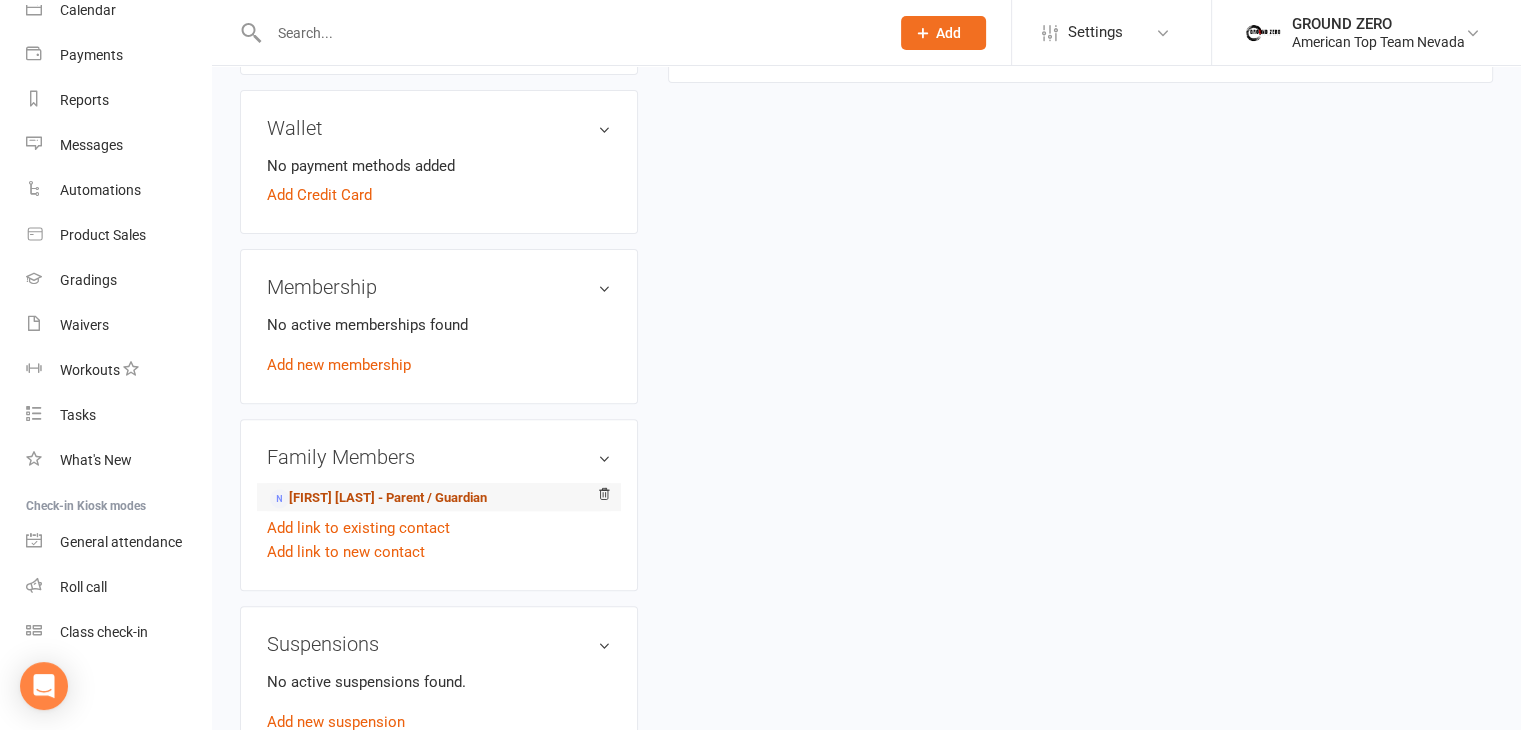 click on "[FIRST] [LAST] - Parent / Guardian" at bounding box center (378, 498) 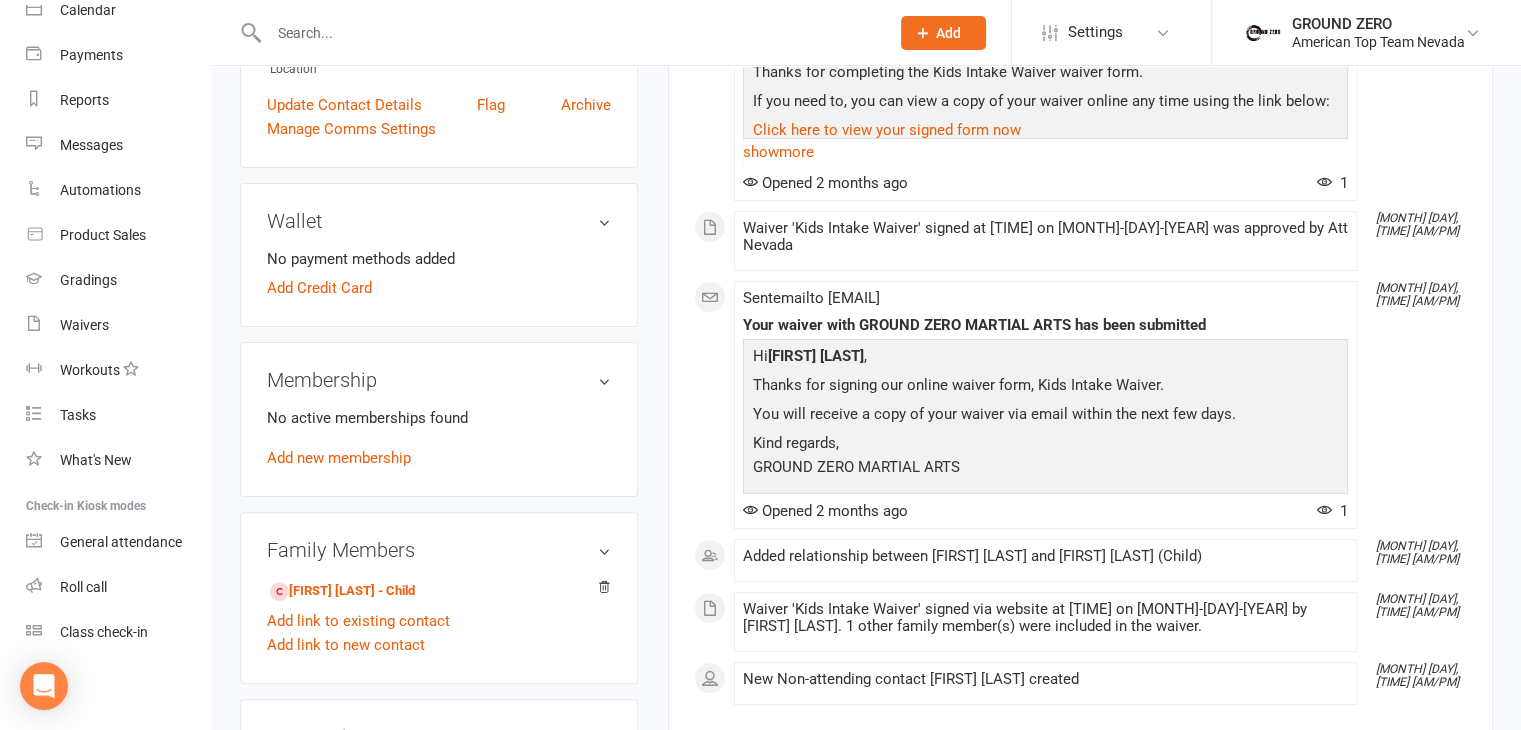 scroll, scrollTop: 400, scrollLeft: 0, axis: vertical 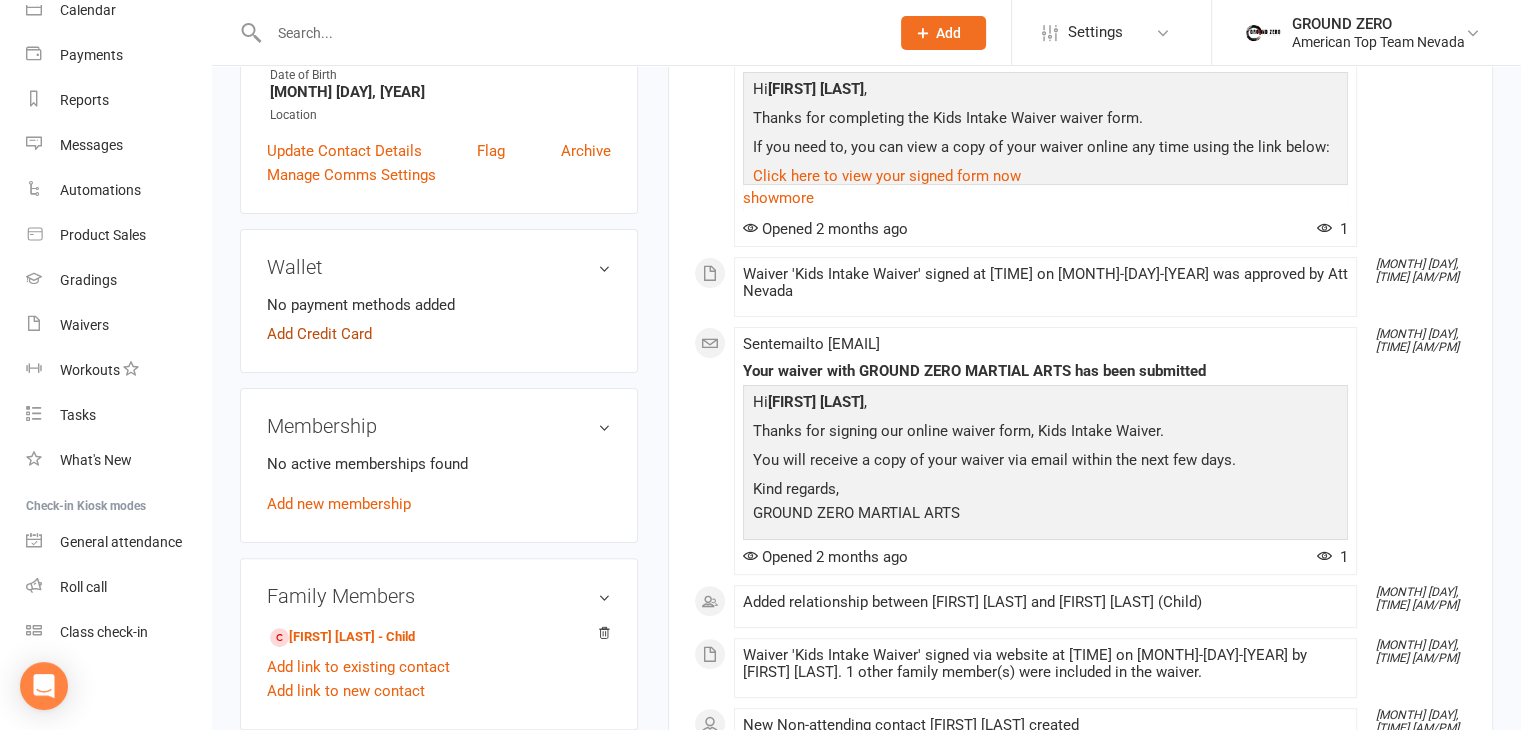 click on "Add Credit Card" at bounding box center (319, 334) 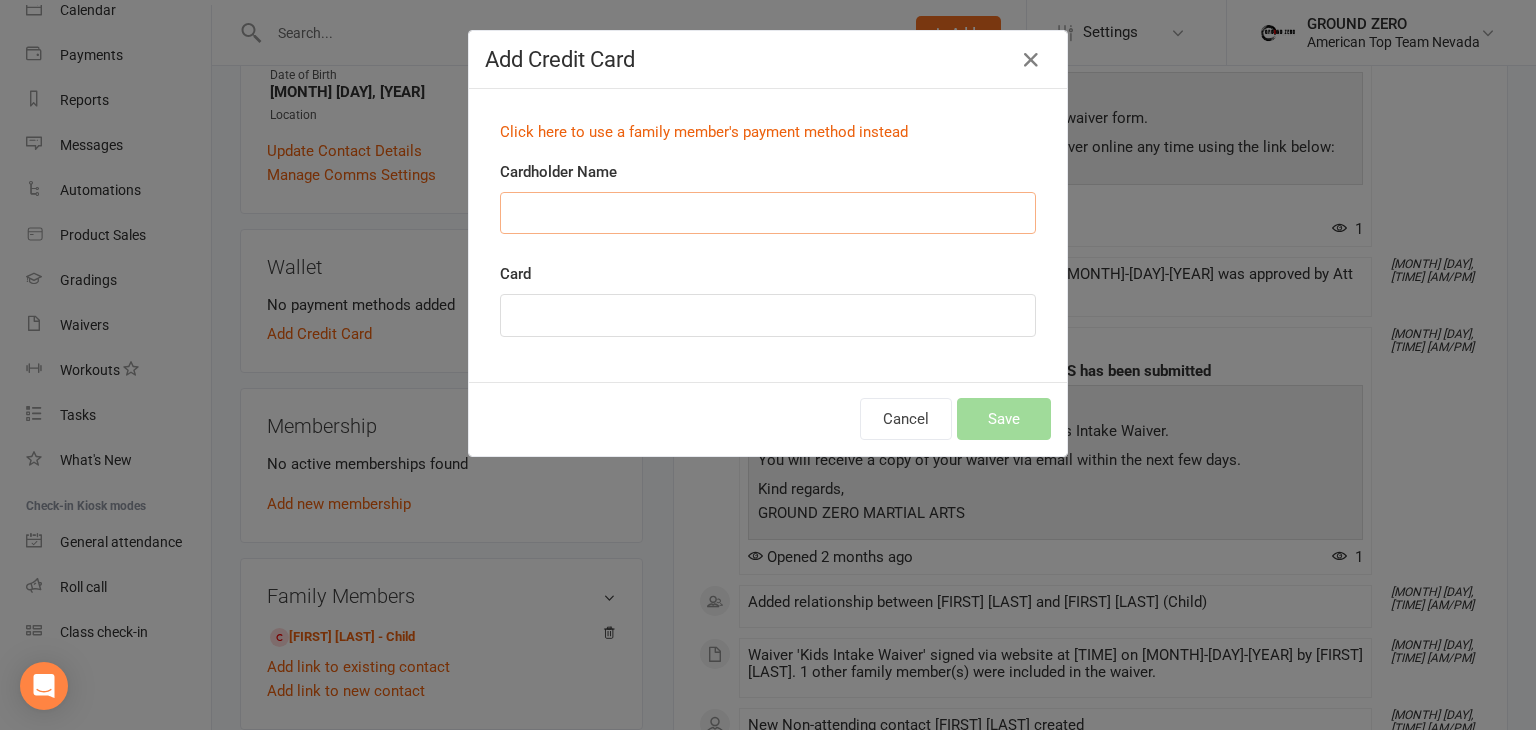 click on "Cardholder Name" at bounding box center (768, 213) 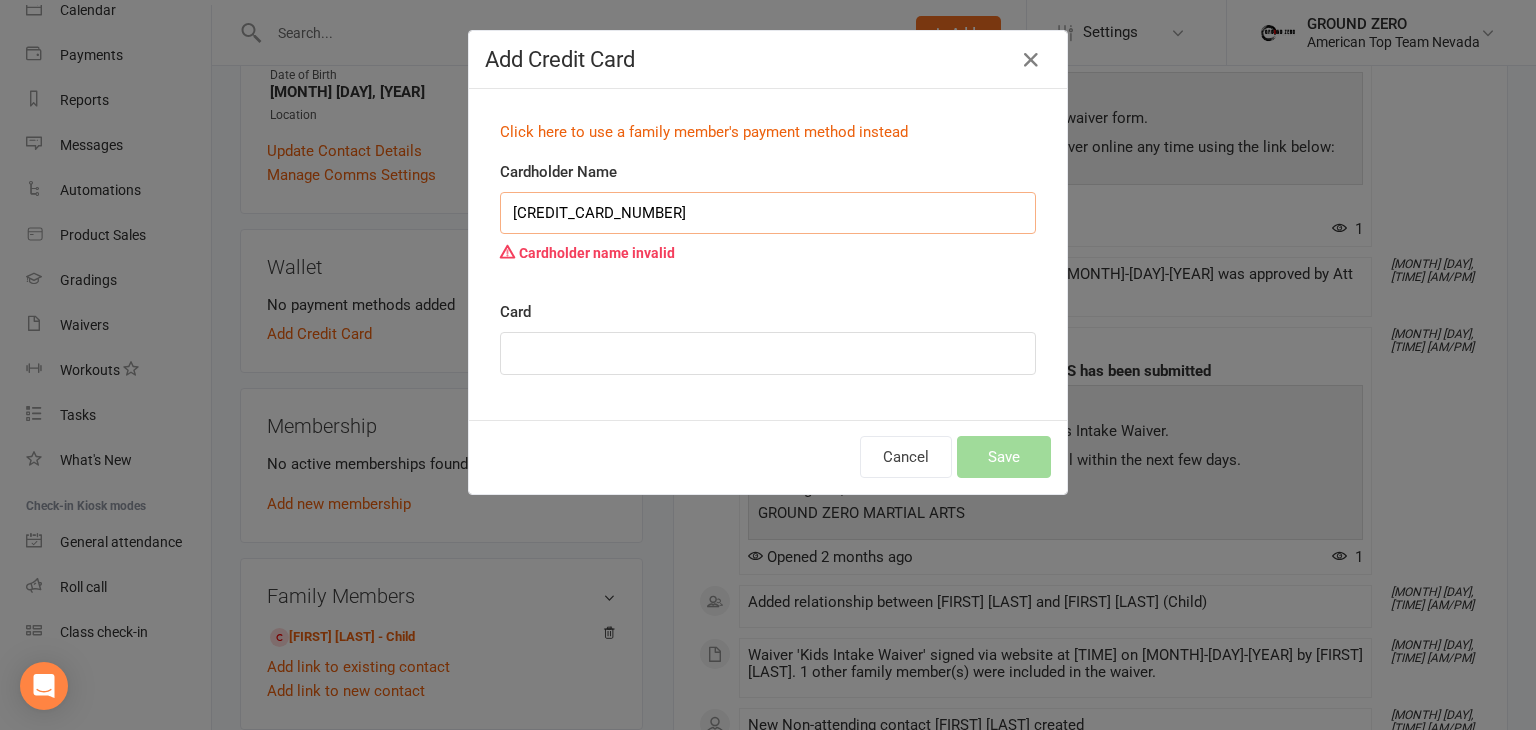 type on "[CREDIT_CARD_NUMBER]" 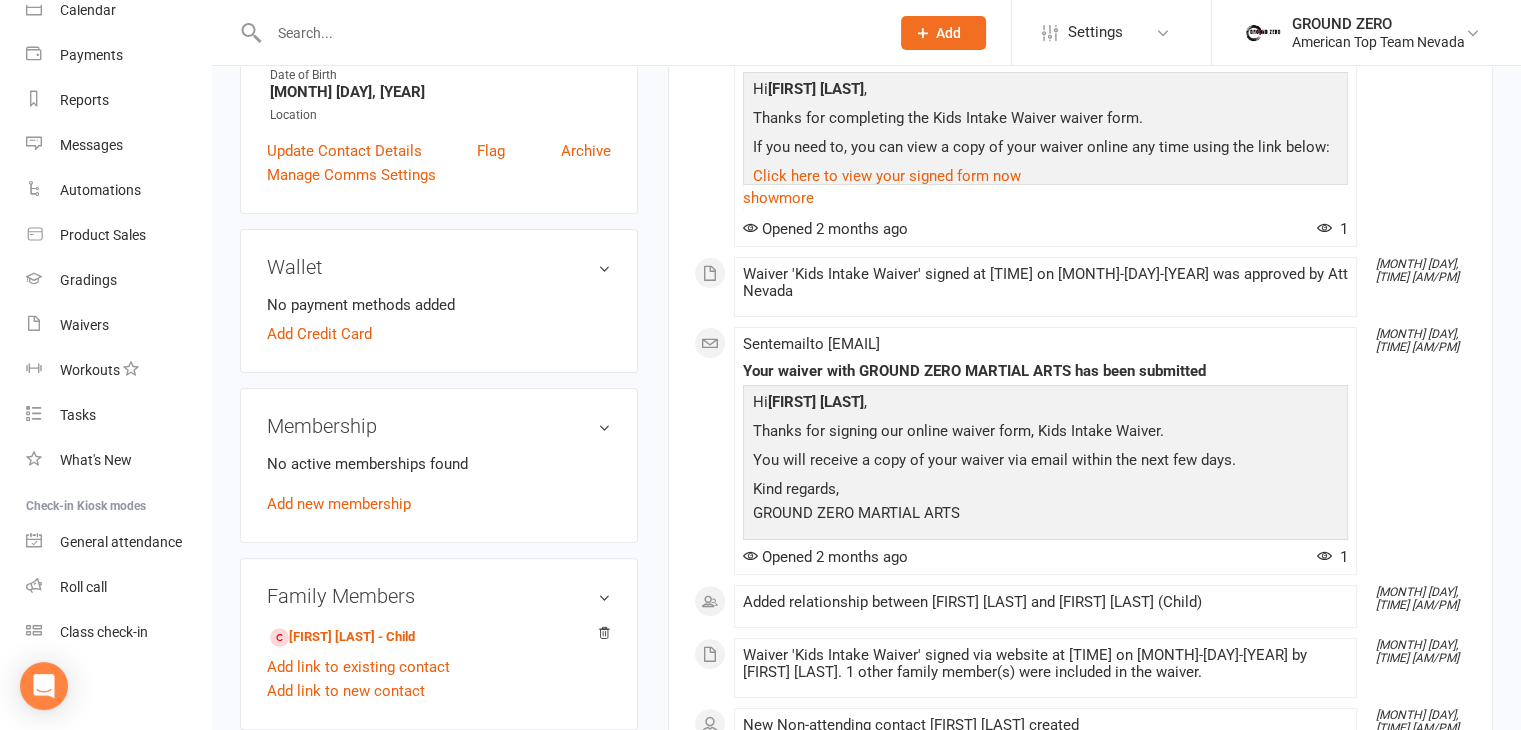 click on "No payment methods added" at bounding box center [439, 305] 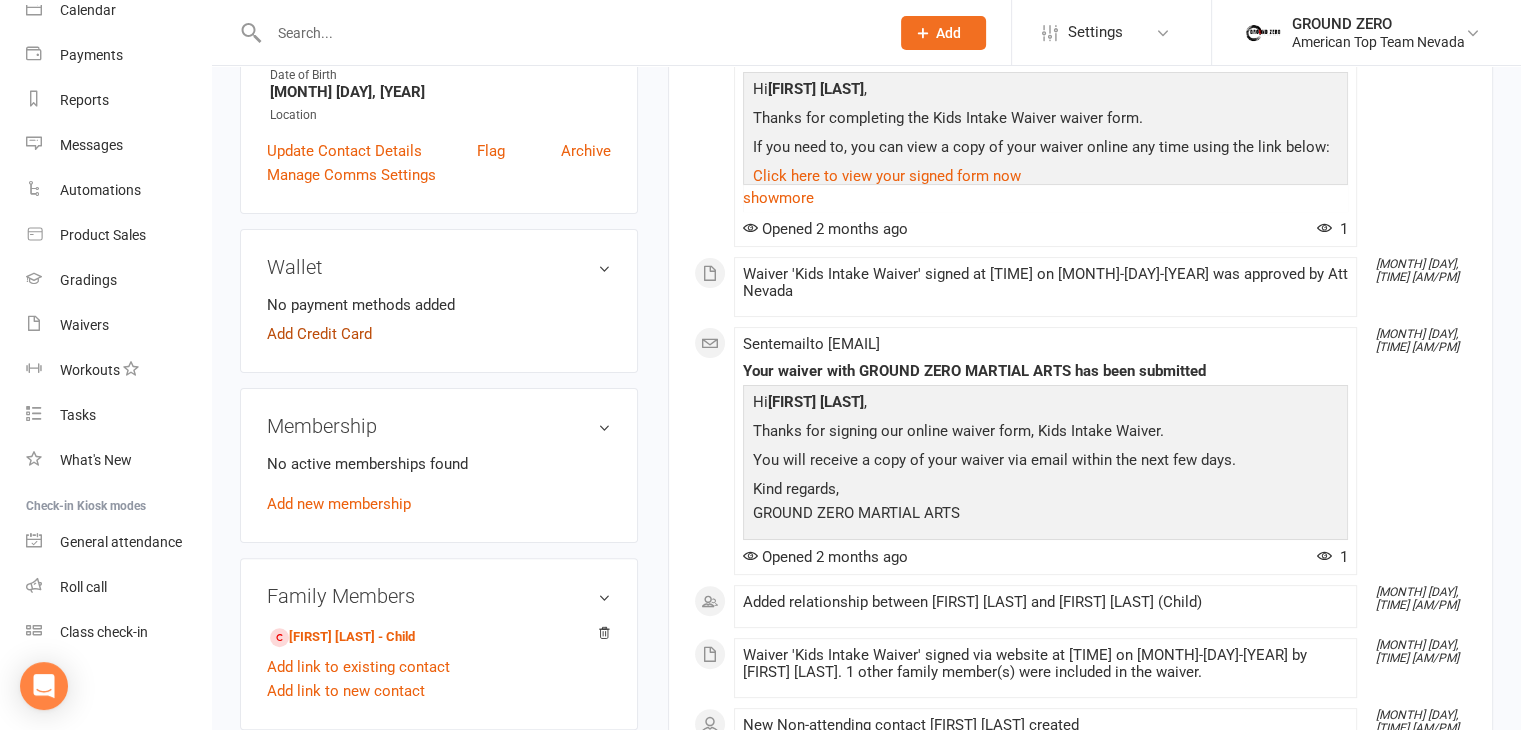 click on "Add Credit Card" at bounding box center [319, 334] 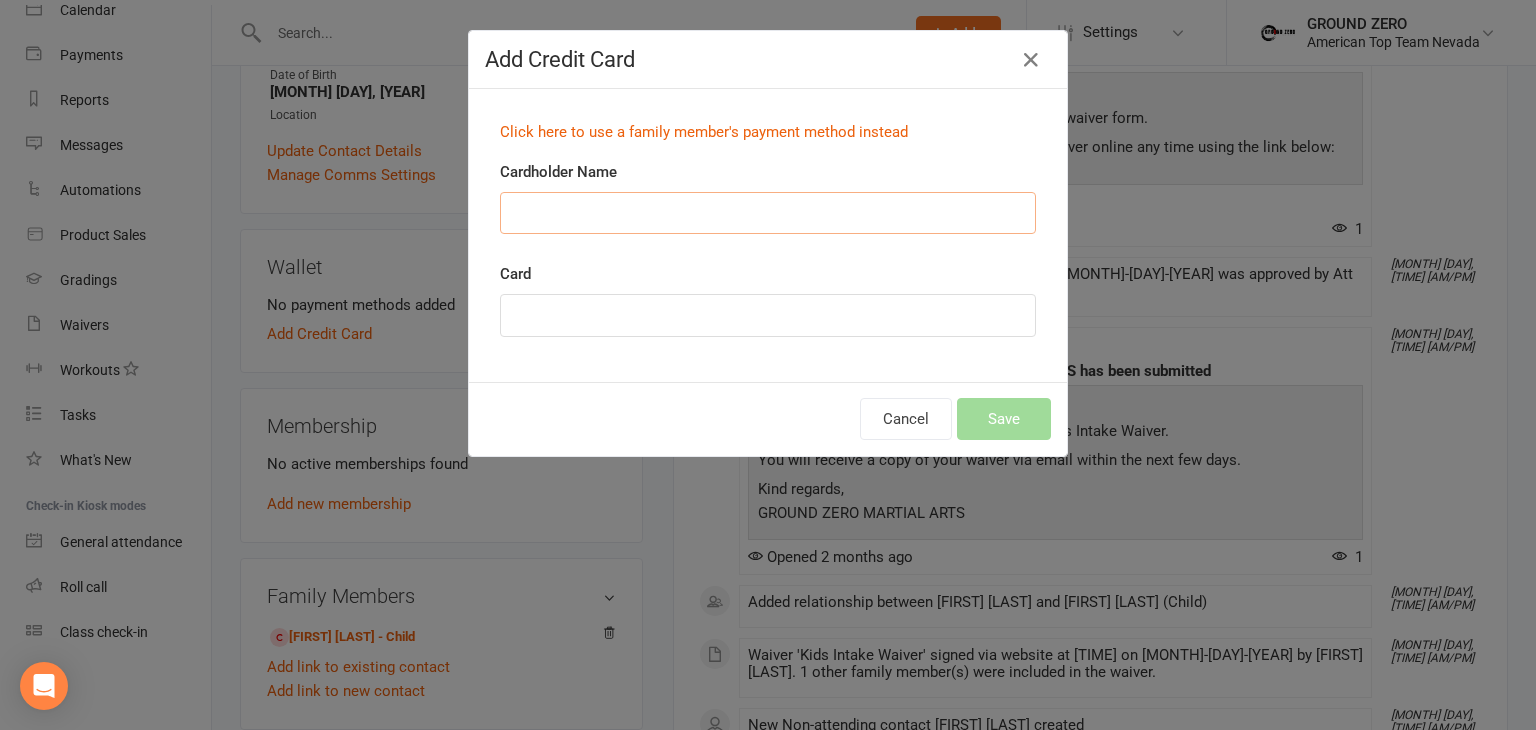 click on "Cardholder Name" at bounding box center (768, 213) 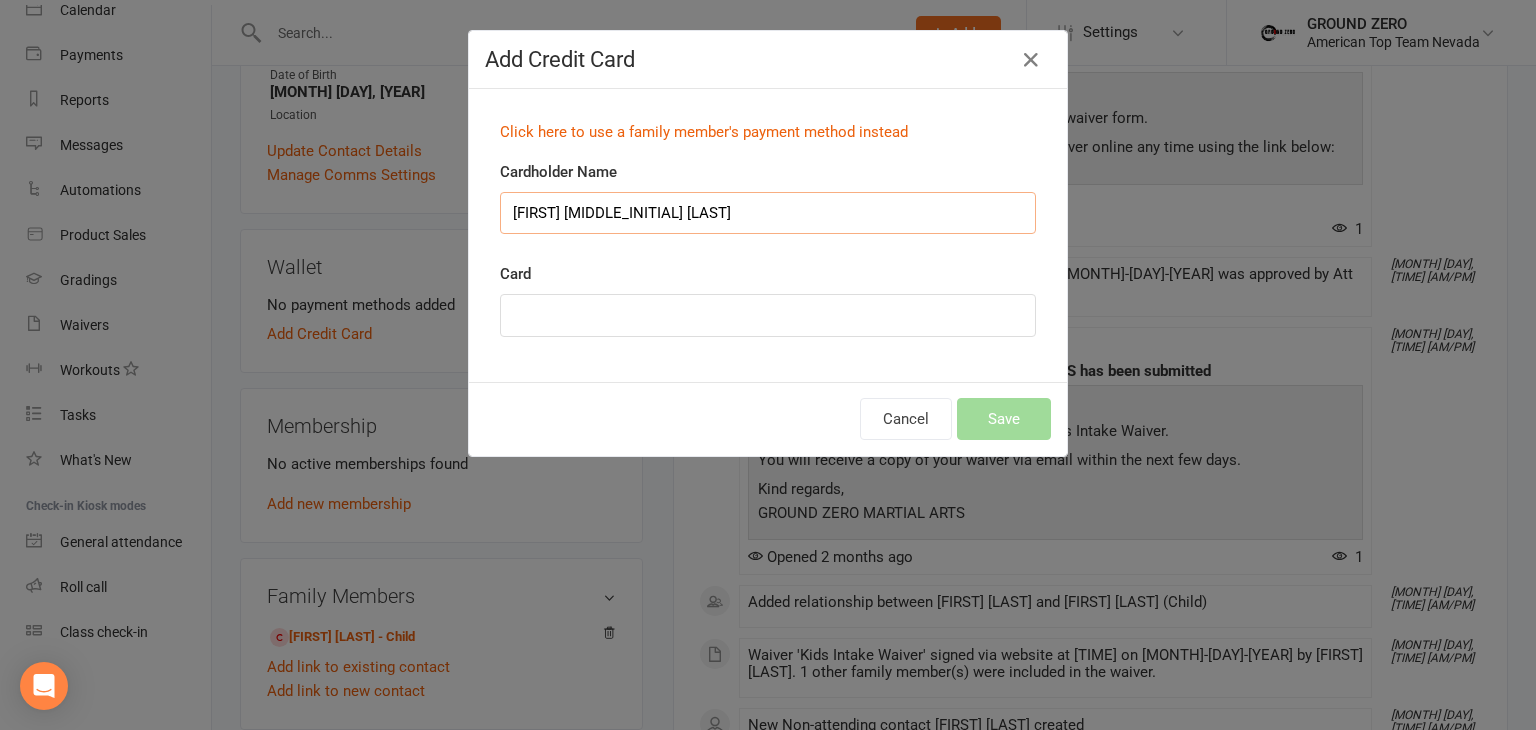 type on "[FIRST] [MIDDLE_INITIAL] [LAST]" 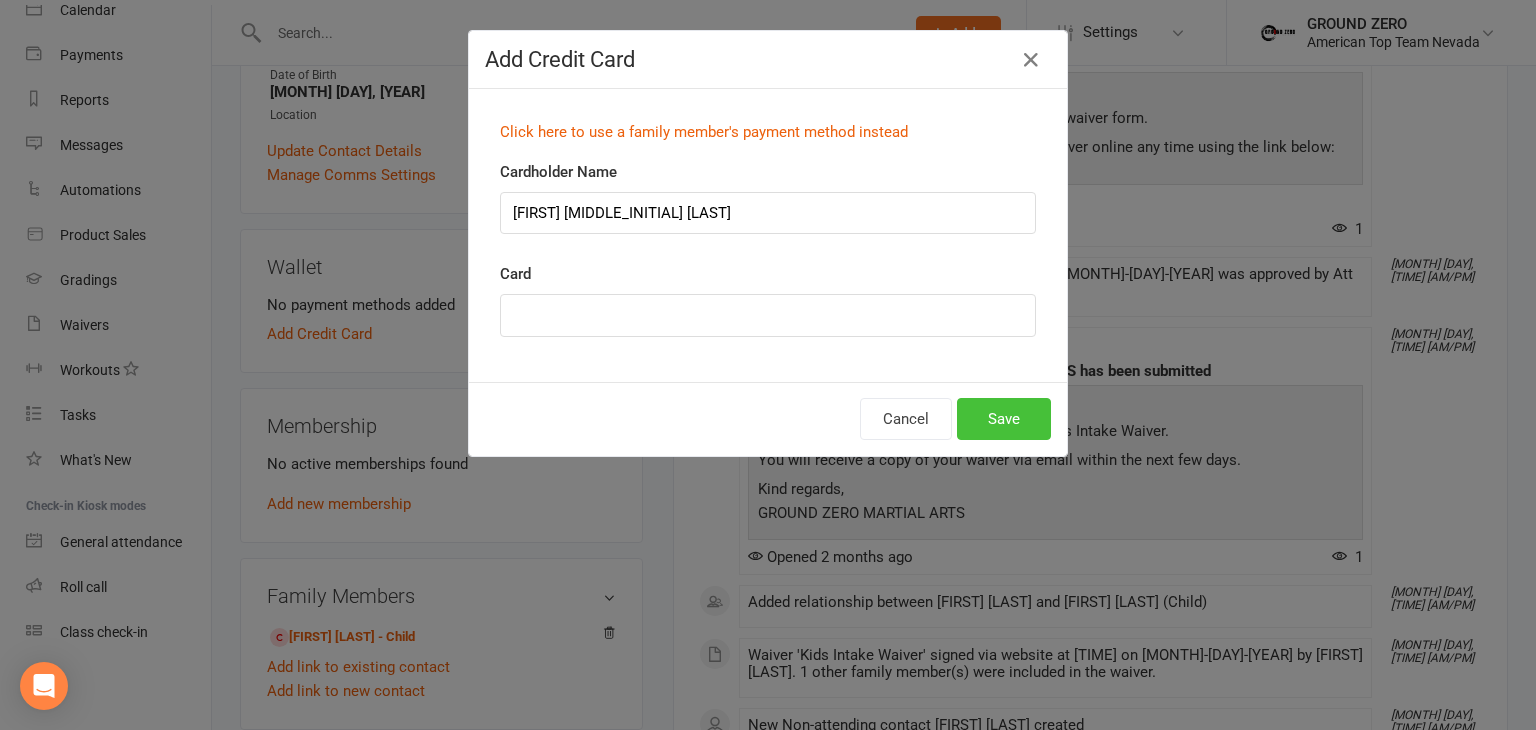 click on "Save" at bounding box center [1004, 419] 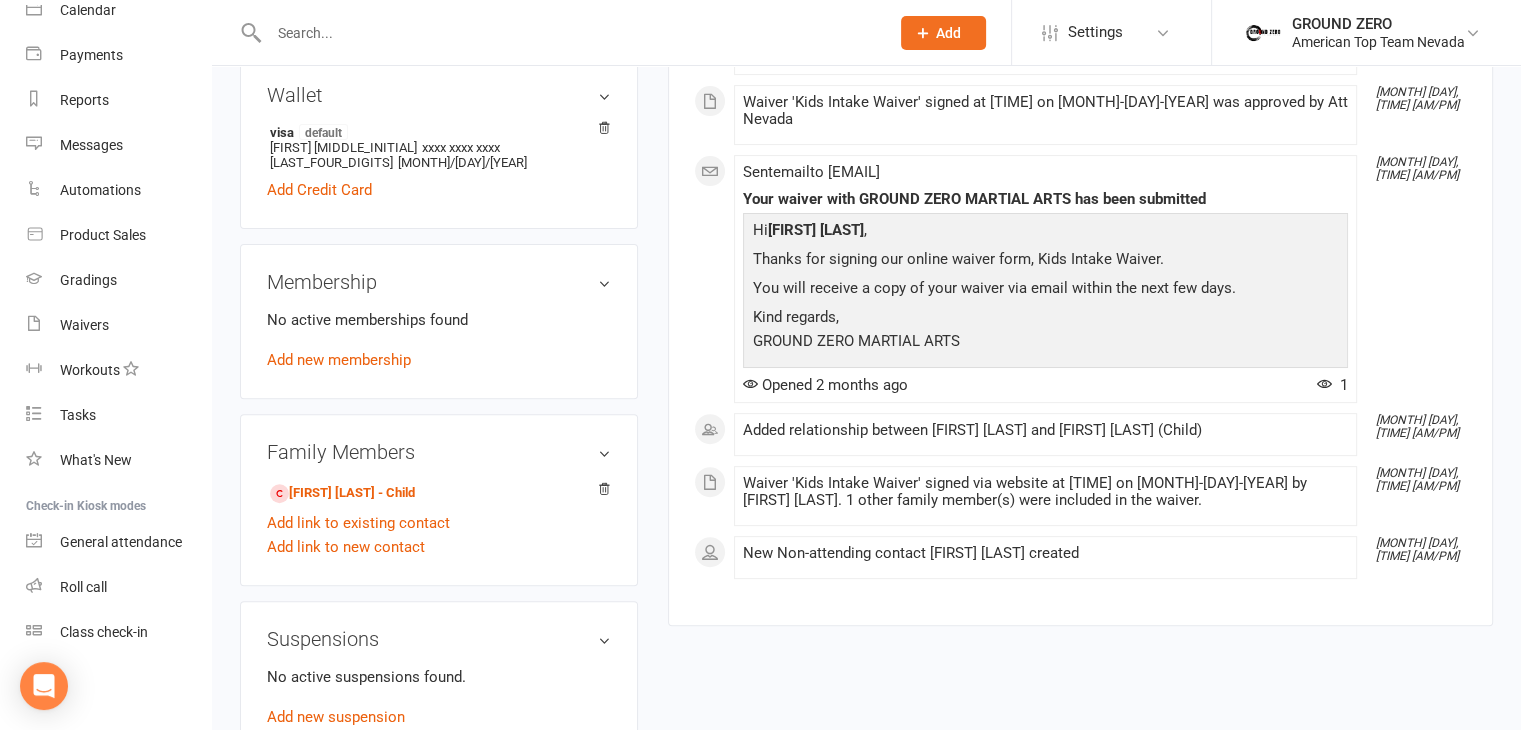 scroll, scrollTop: 600, scrollLeft: 0, axis: vertical 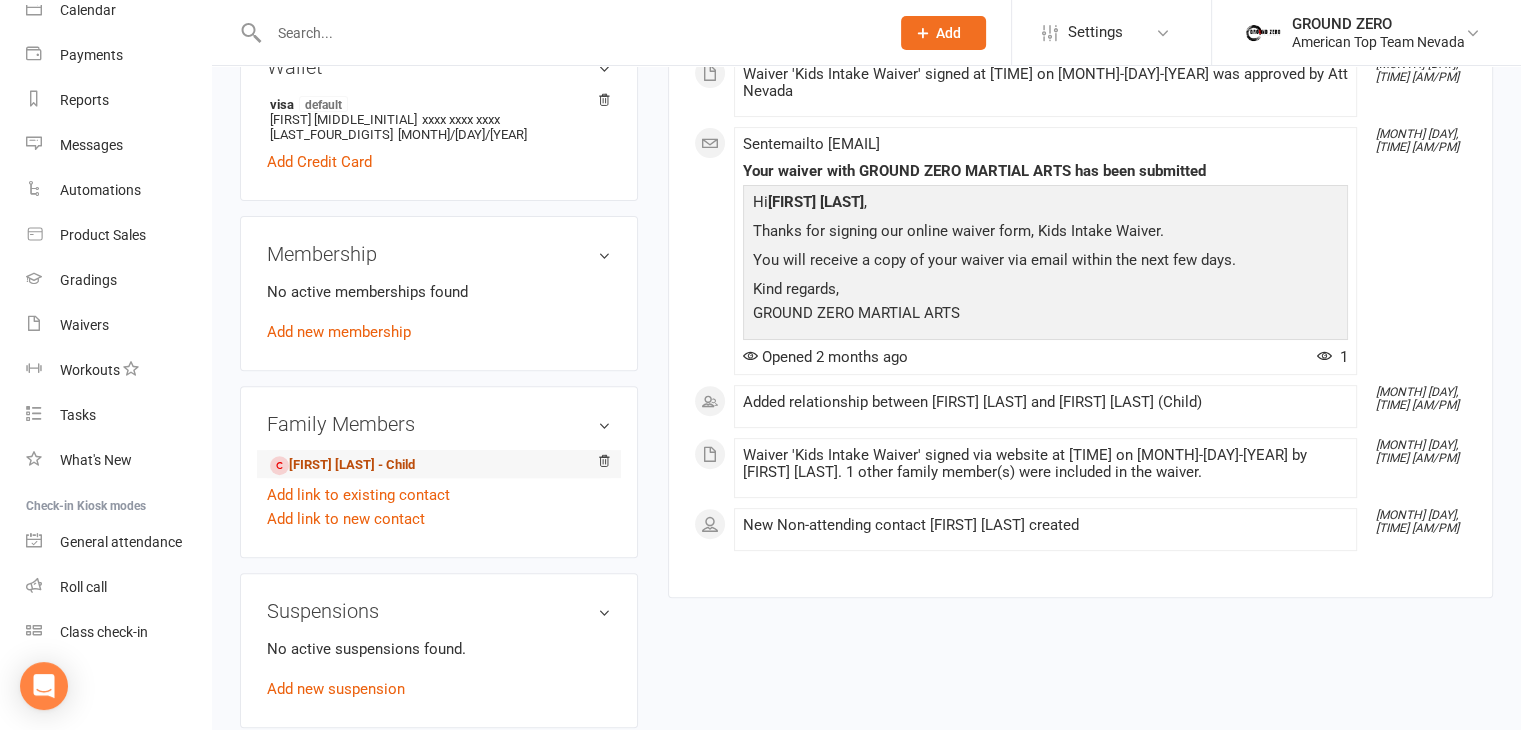 click on "[FIRST] [LAST] - Child" at bounding box center (342, 465) 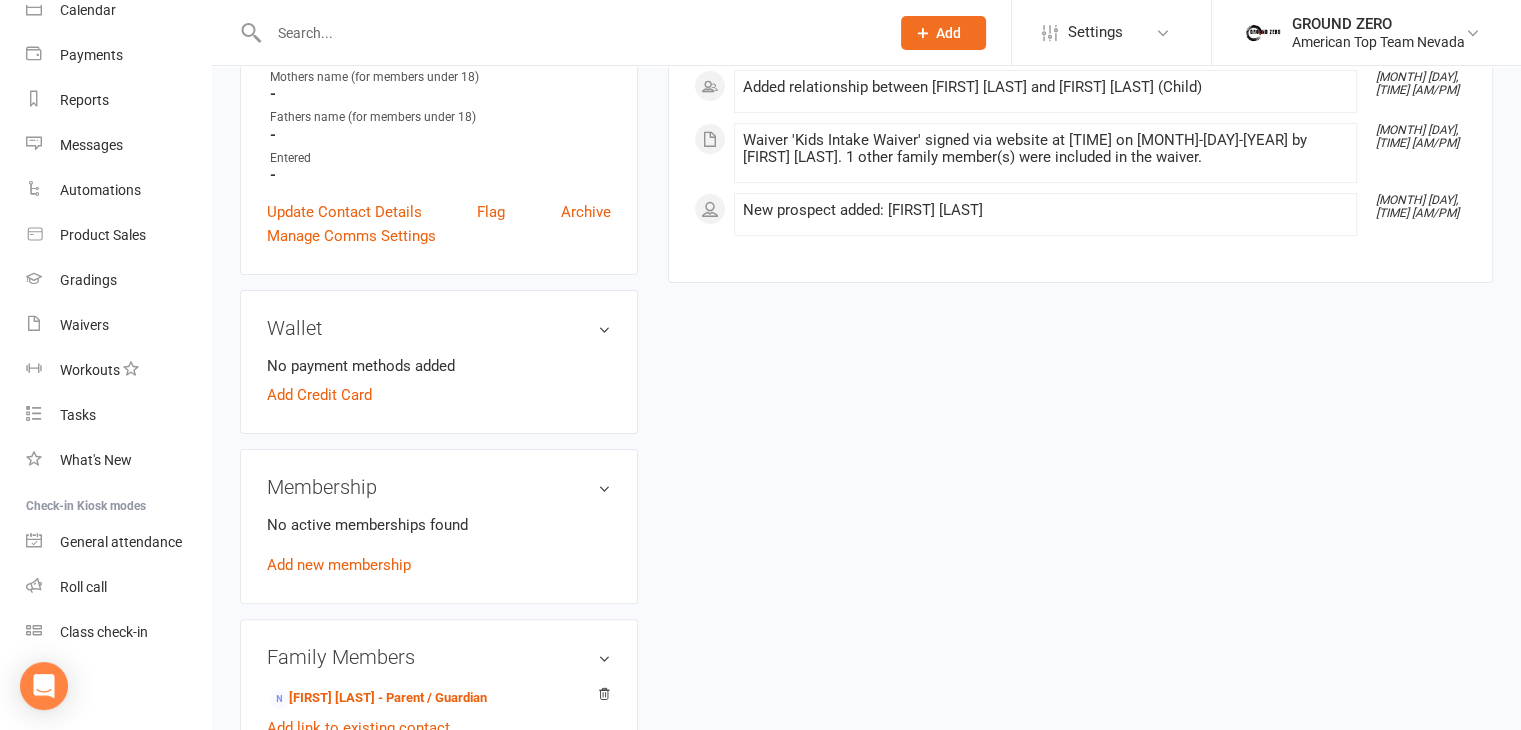 scroll, scrollTop: 700, scrollLeft: 0, axis: vertical 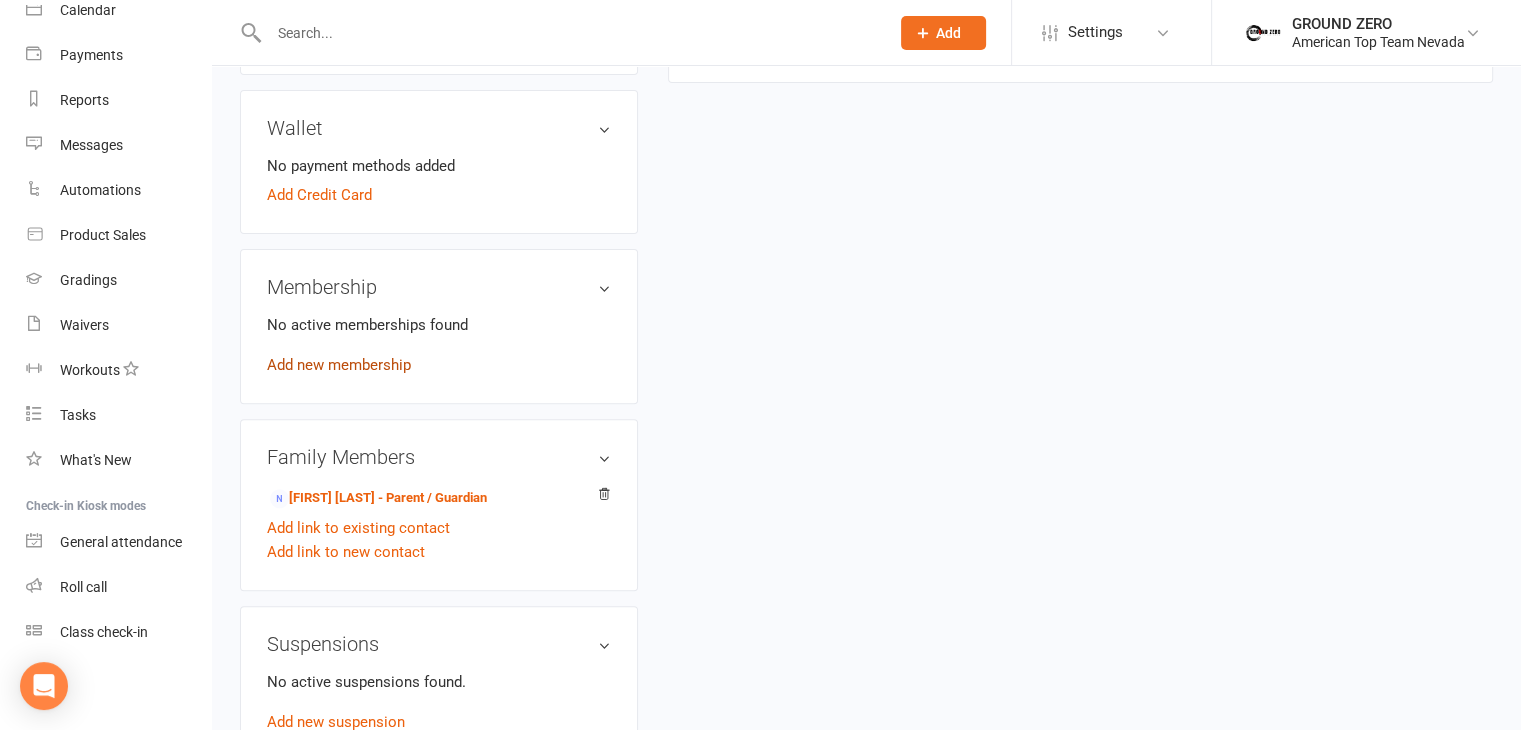 click on "Add new membership" at bounding box center [339, 365] 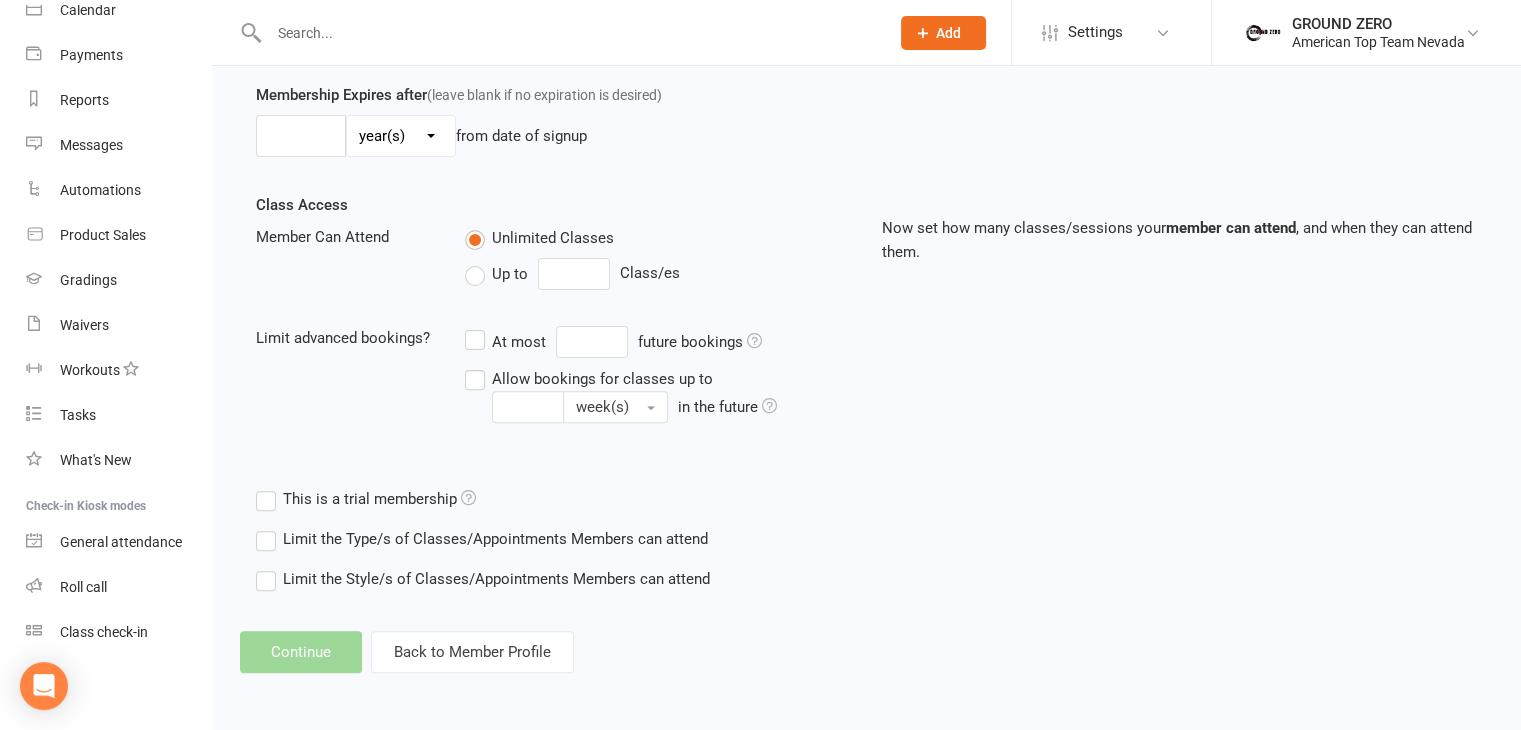 scroll, scrollTop: 0, scrollLeft: 0, axis: both 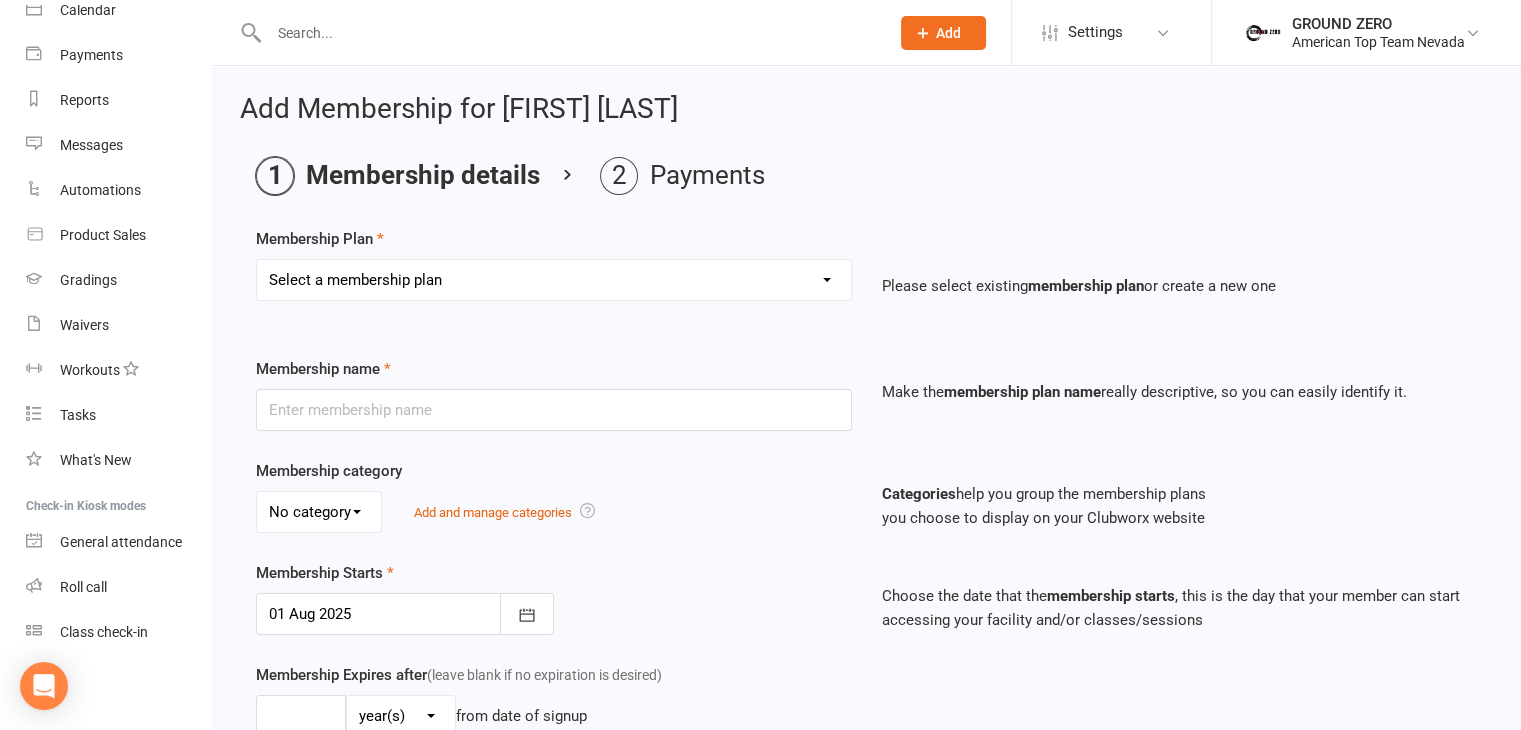 click on "Select a membership plan Create new Membership Plan N/A…. N/A….. N/A……. N/A…….. N/A.. N/A… N/A N/A. Legacy Family GZ-Month to Month GZ- Family bundle (2 people) GZ- Family bundle (3 people) GZ- annual 15% discount GZ -First responder,teacher,medical discount 10% GZ- Strength & Conditioning only GZ Family member + Test" at bounding box center [554, 280] 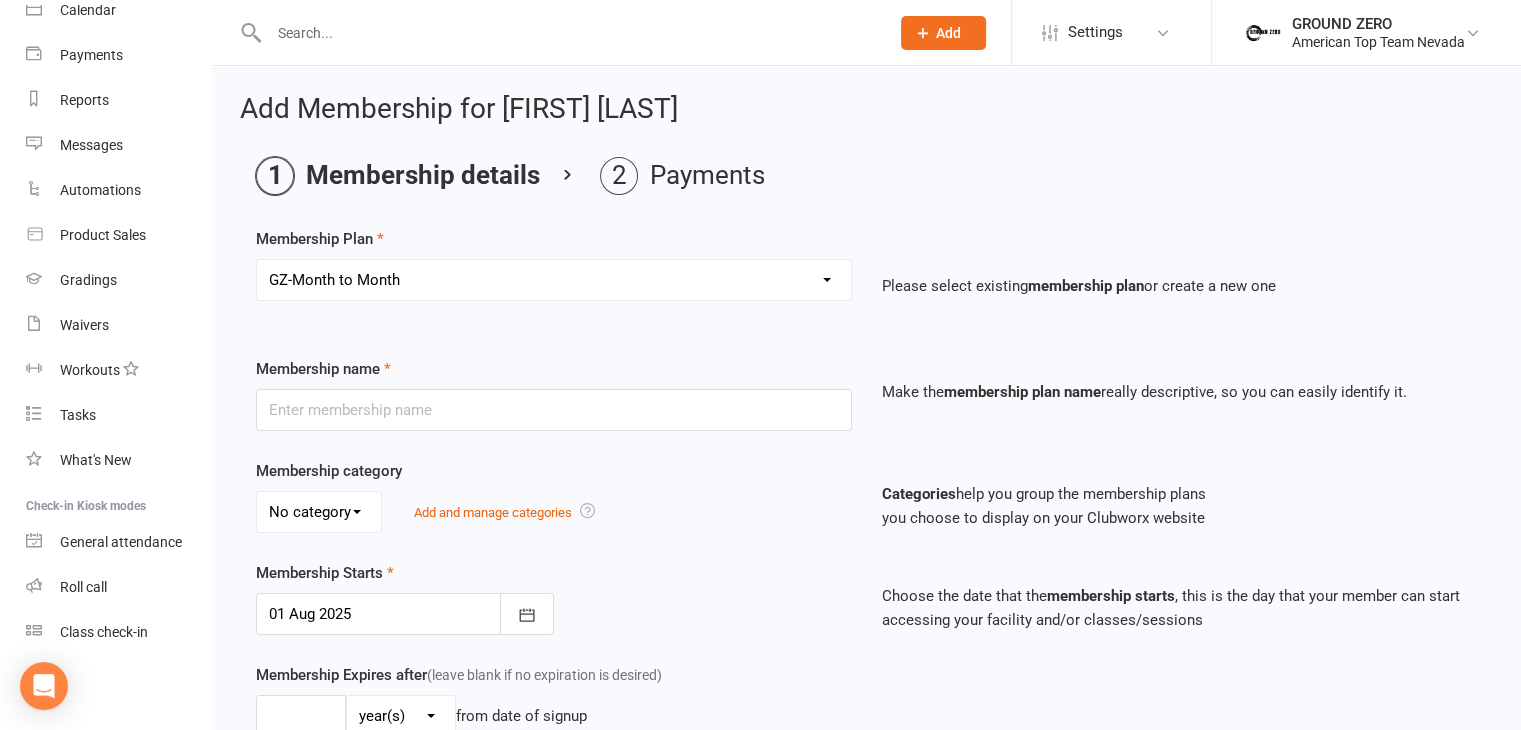 click on "Select a membership plan Create new Membership Plan N/A…. N/A….. N/A……. N/A…….. N/A.. N/A… N/A N/A. Legacy Family GZ-Month to Month GZ- Family bundle (2 people) GZ- Family bundle (3 people) GZ- annual 15% discount GZ -First responder,teacher,medical discount 10% GZ- Strength & Conditioning only GZ Family member + Test" at bounding box center [554, 280] 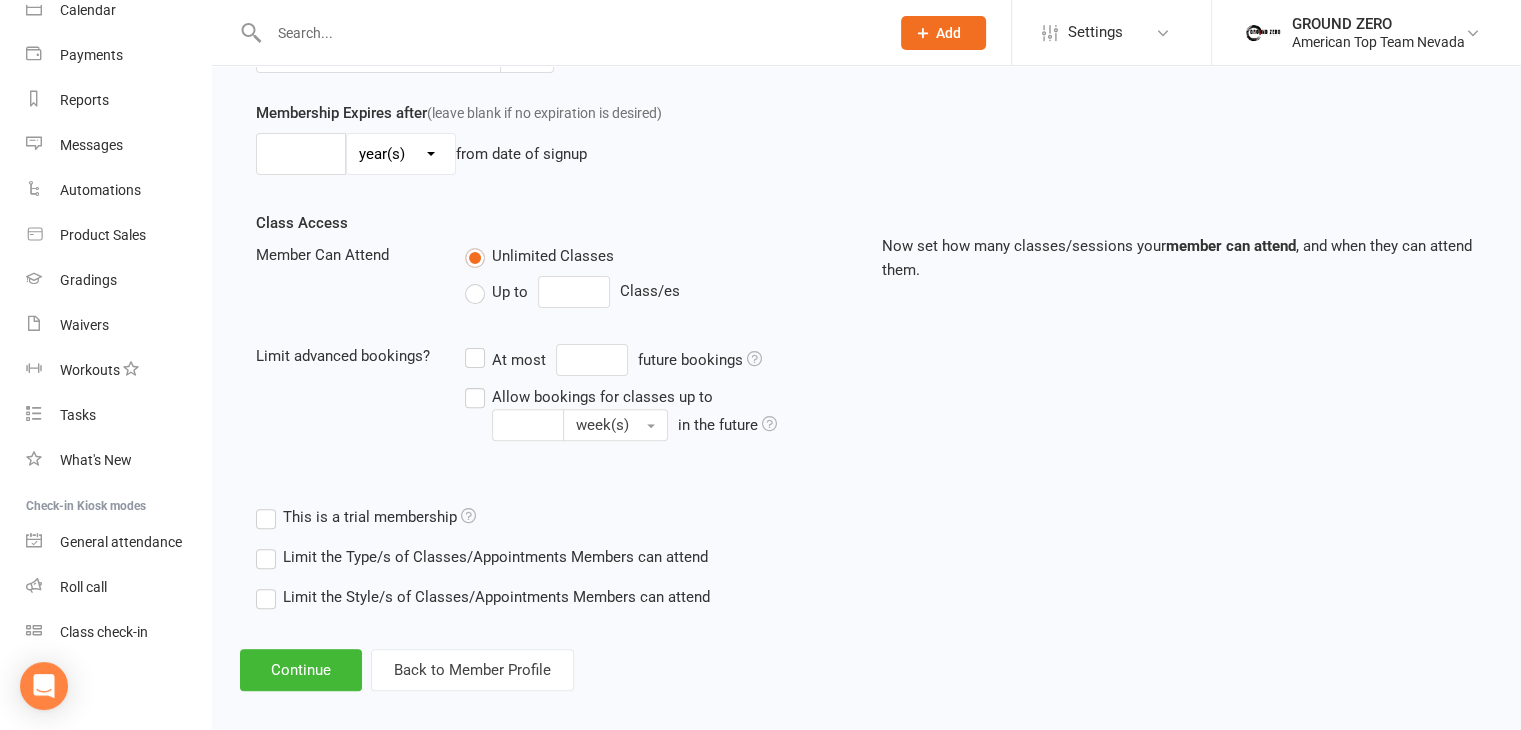 scroll, scrollTop: 576, scrollLeft: 0, axis: vertical 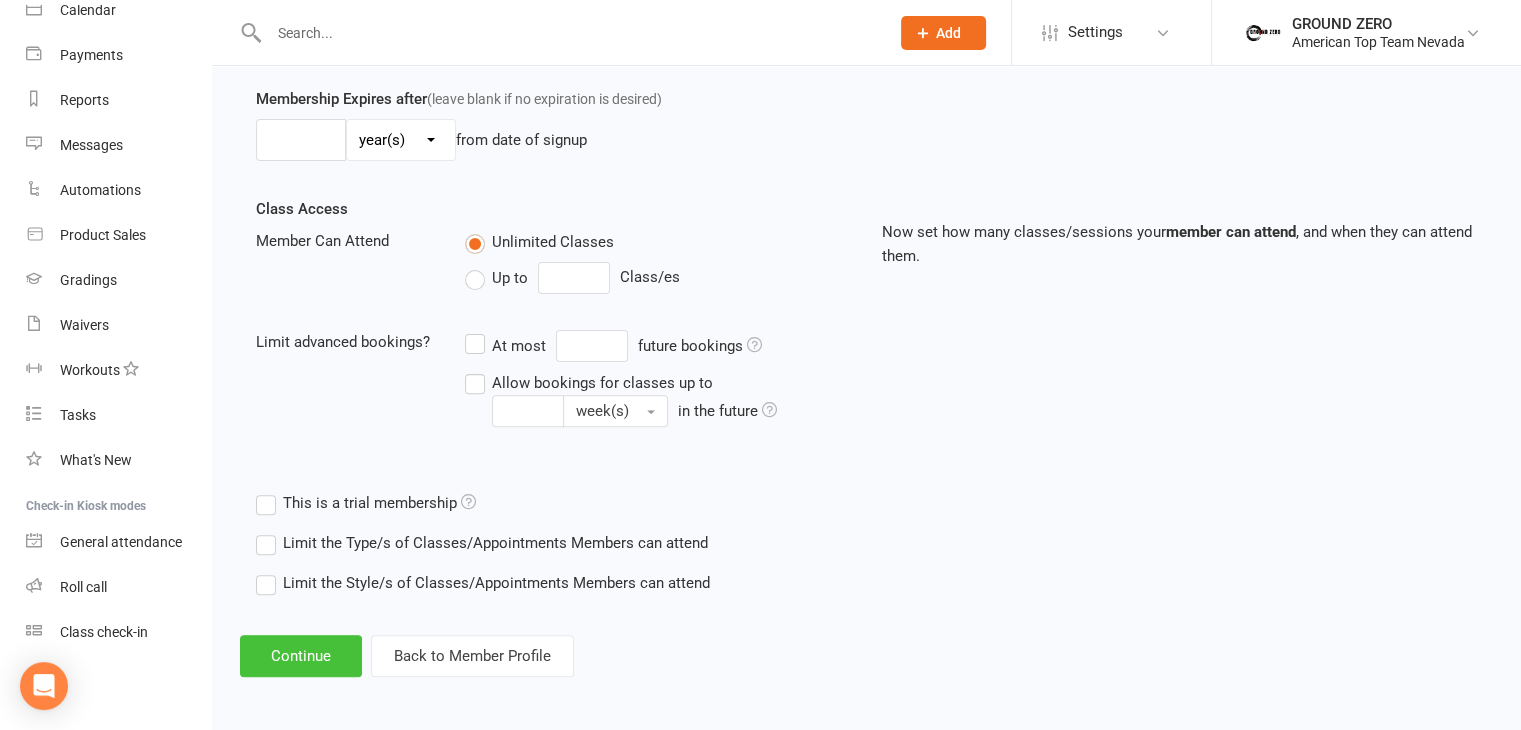 click on "Continue" at bounding box center (301, 656) 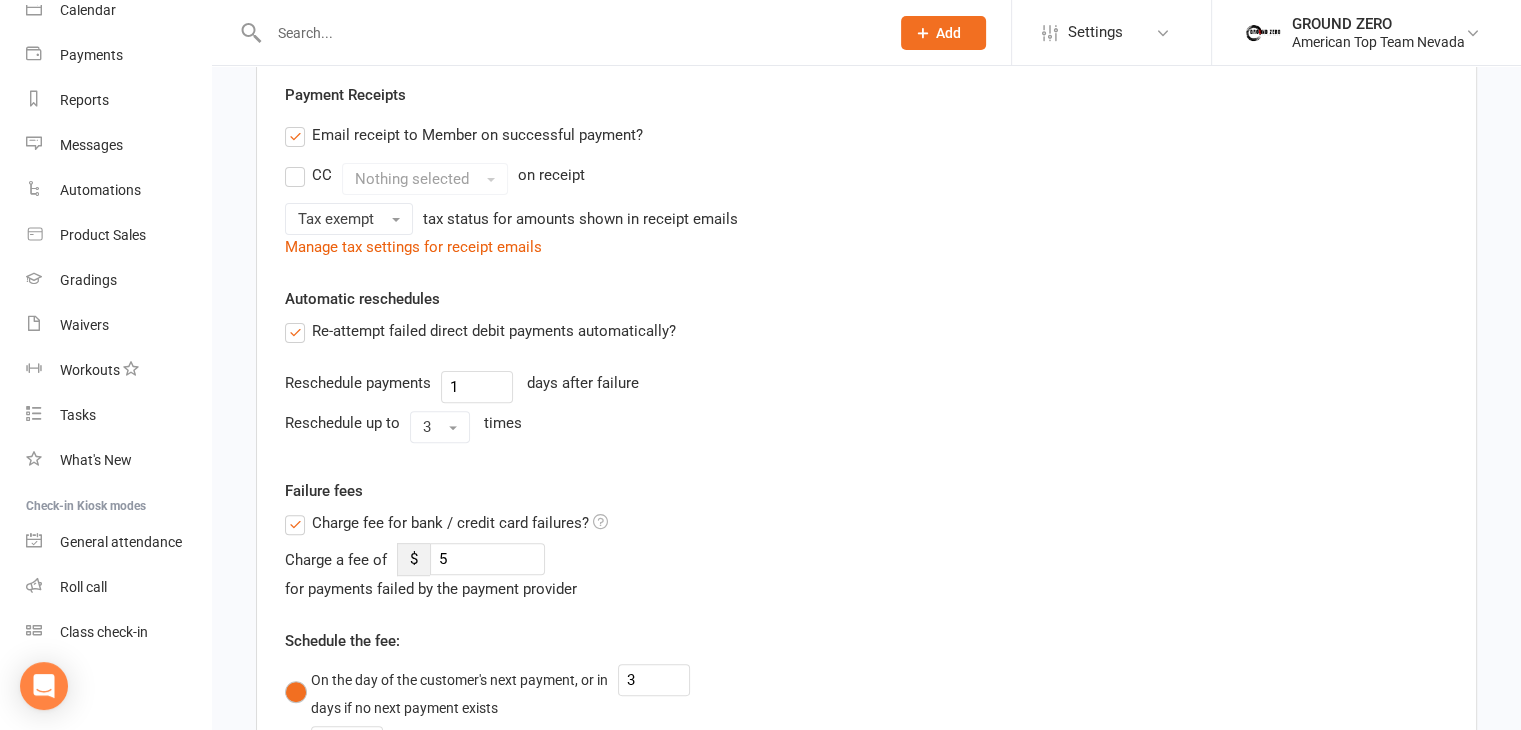 scroll, scrollTop: 0, scrollLeft: 0, axis: both 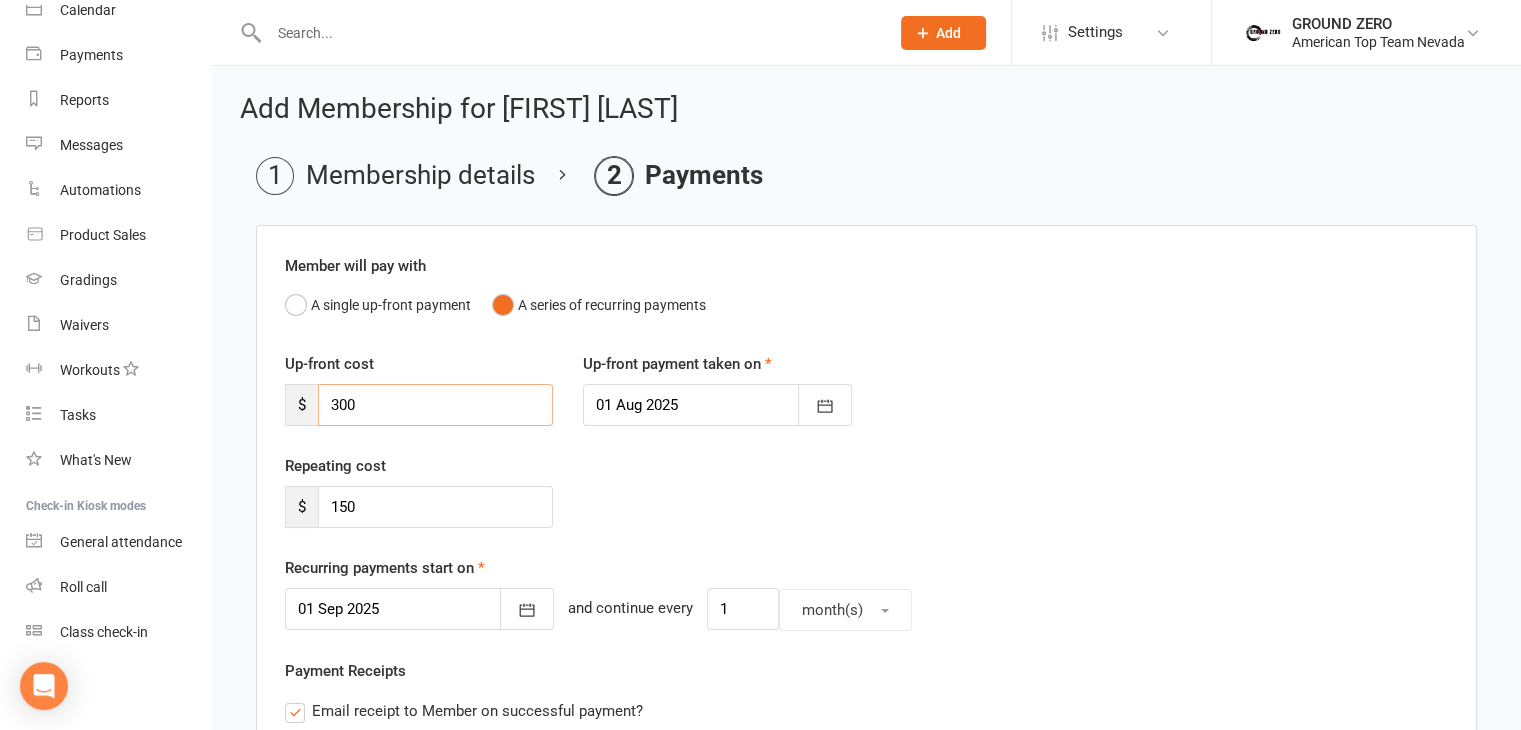 drag, startPoint x: 428, startPoint y: 385, endPoint x: 372, endPoint y: 401, distance: 58.24088 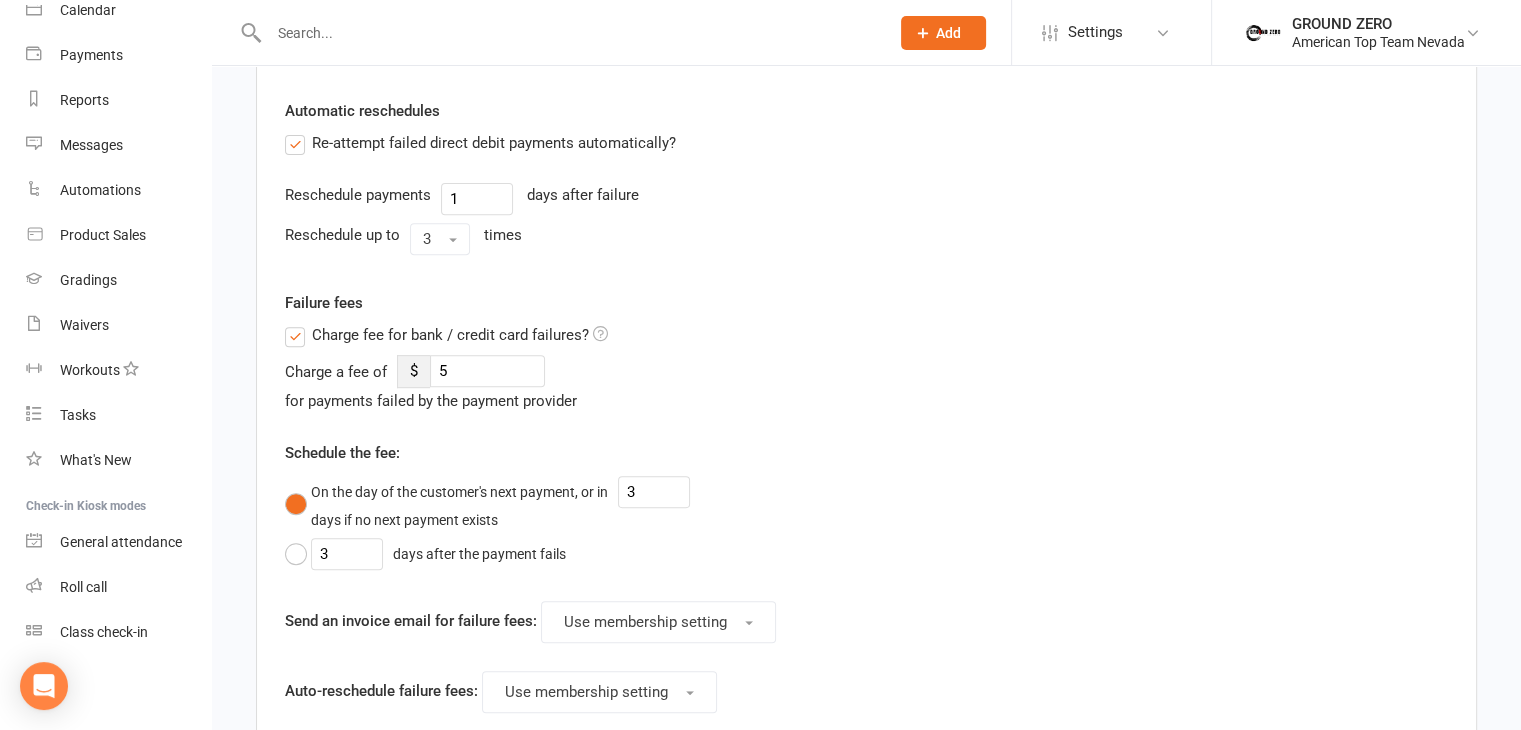 scroll, scrollTop: 800, scrollLeft: 0, axis: vertical 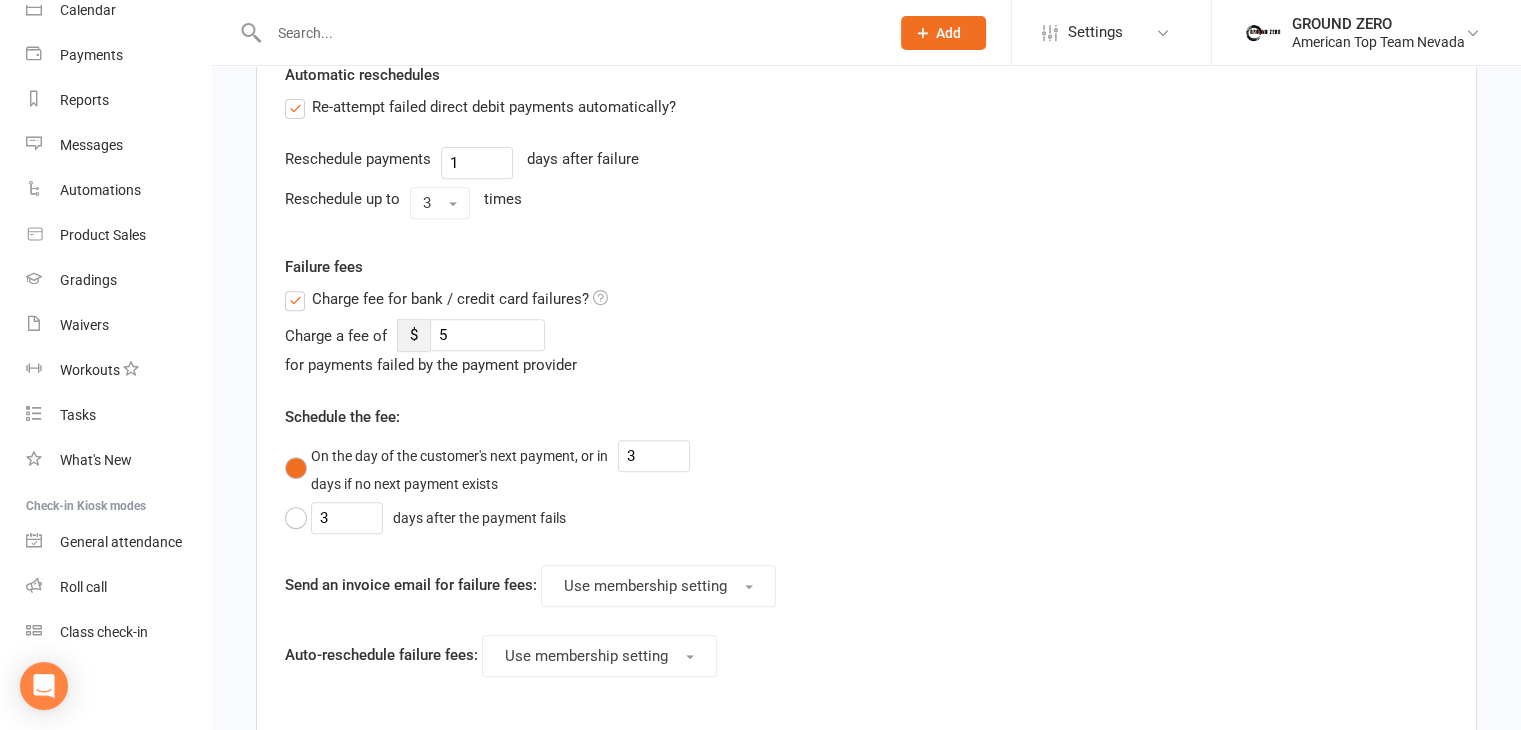 type on "150" 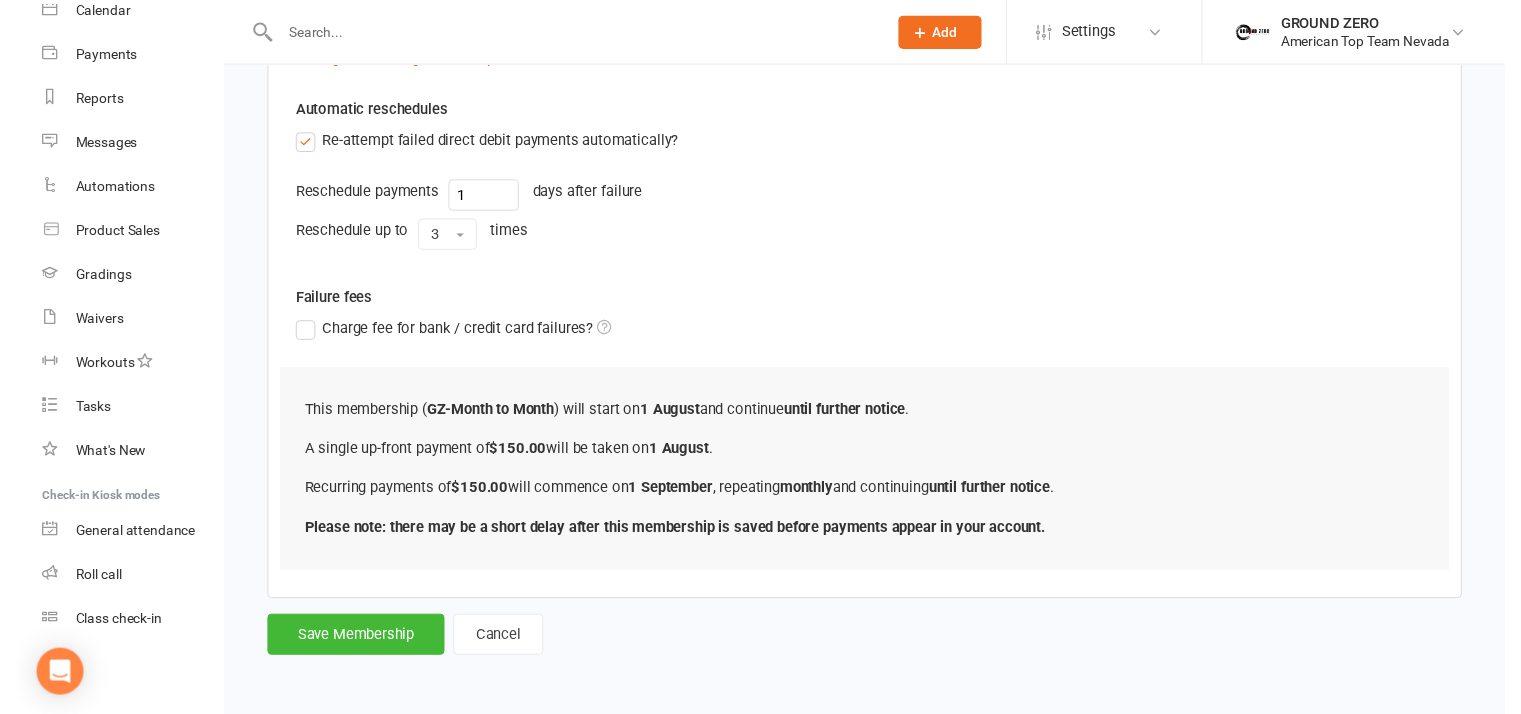 scroll, scrollTop: 760, scrollLeft: 0, axis: vertical 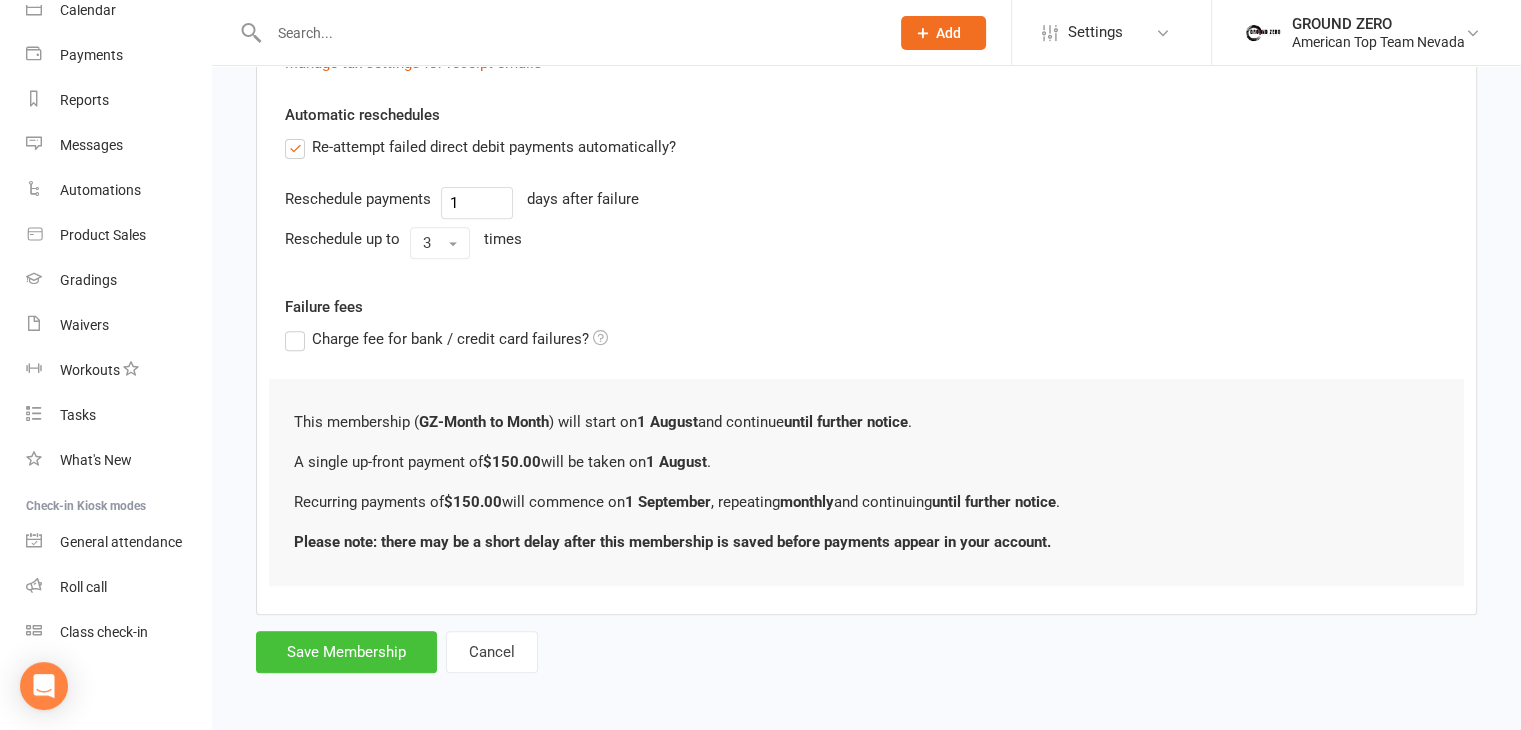 click on "Save Membership" at bounding box center [346, 652] 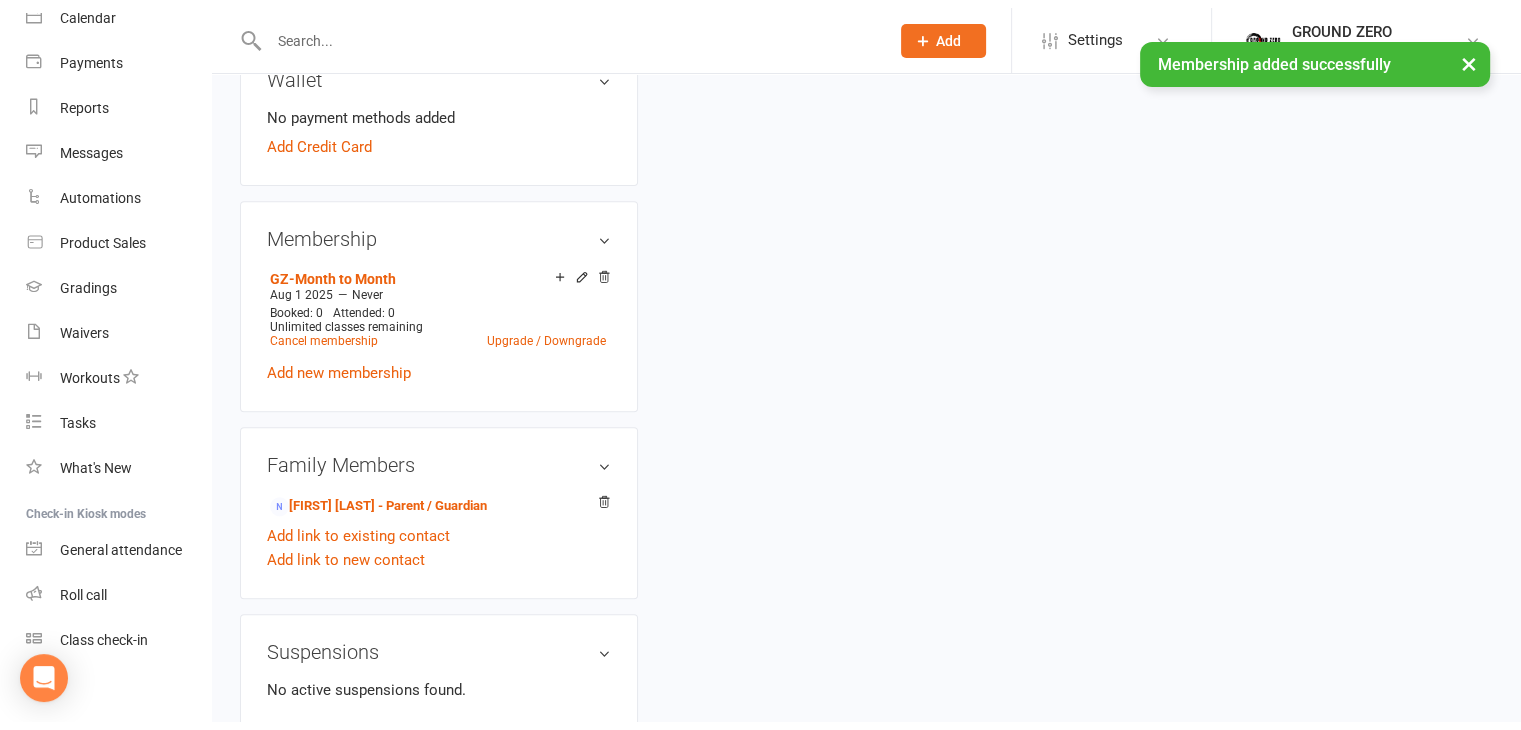 scroll, scrollTop: 0, scrollLeft: 0, axis: both 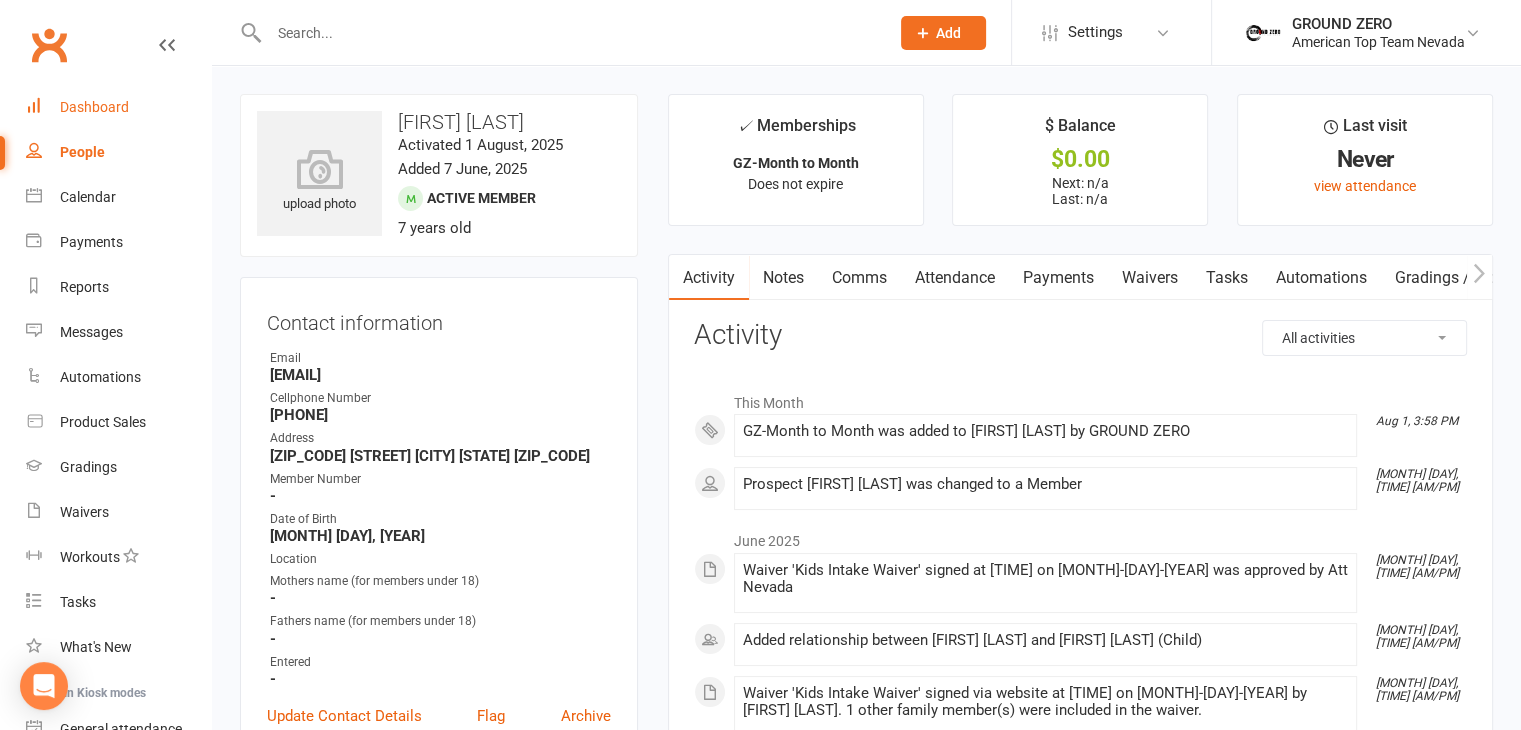 click on "Dashboard" at bounding box center [118, 107] 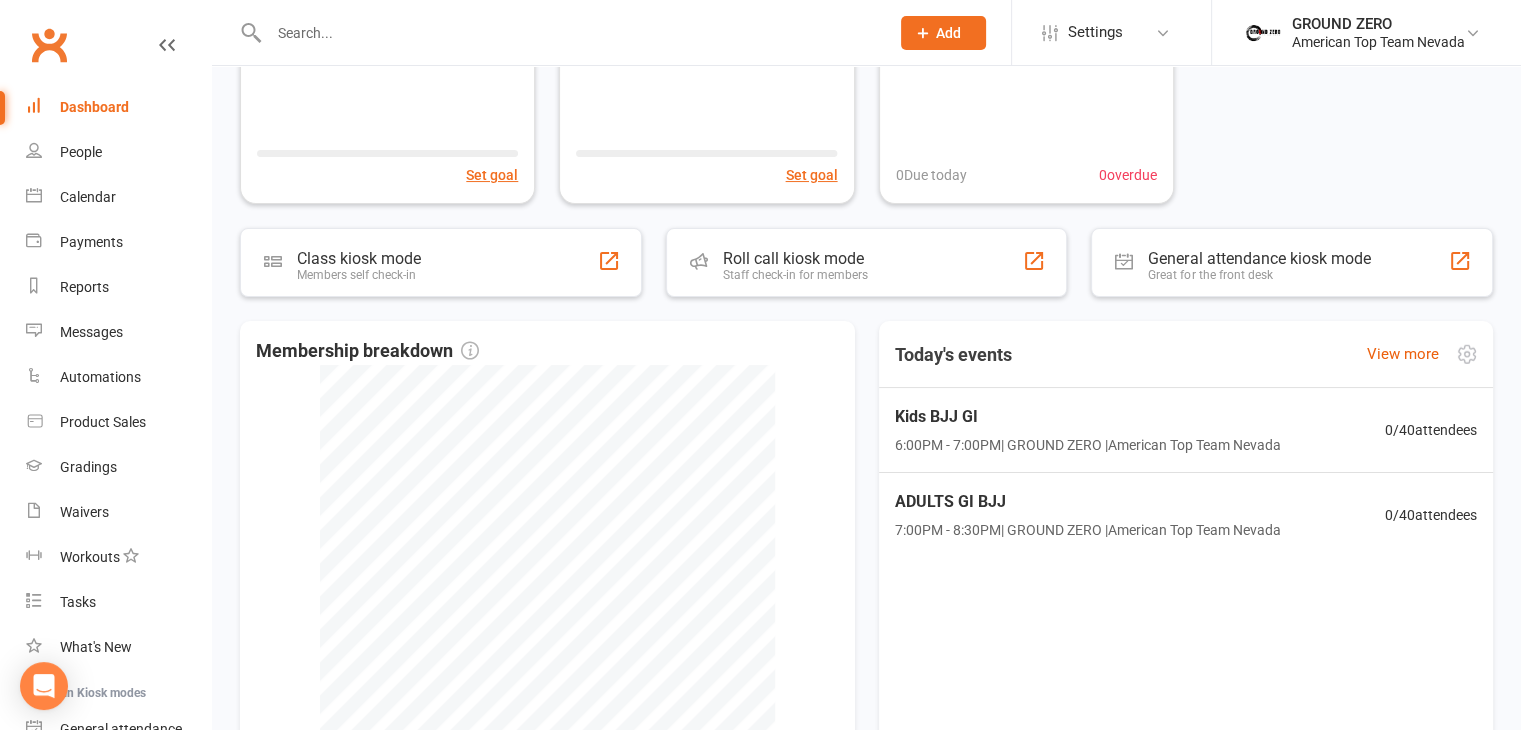 scroll, scrollTop: 0, scrollLeft: 0, axis: both 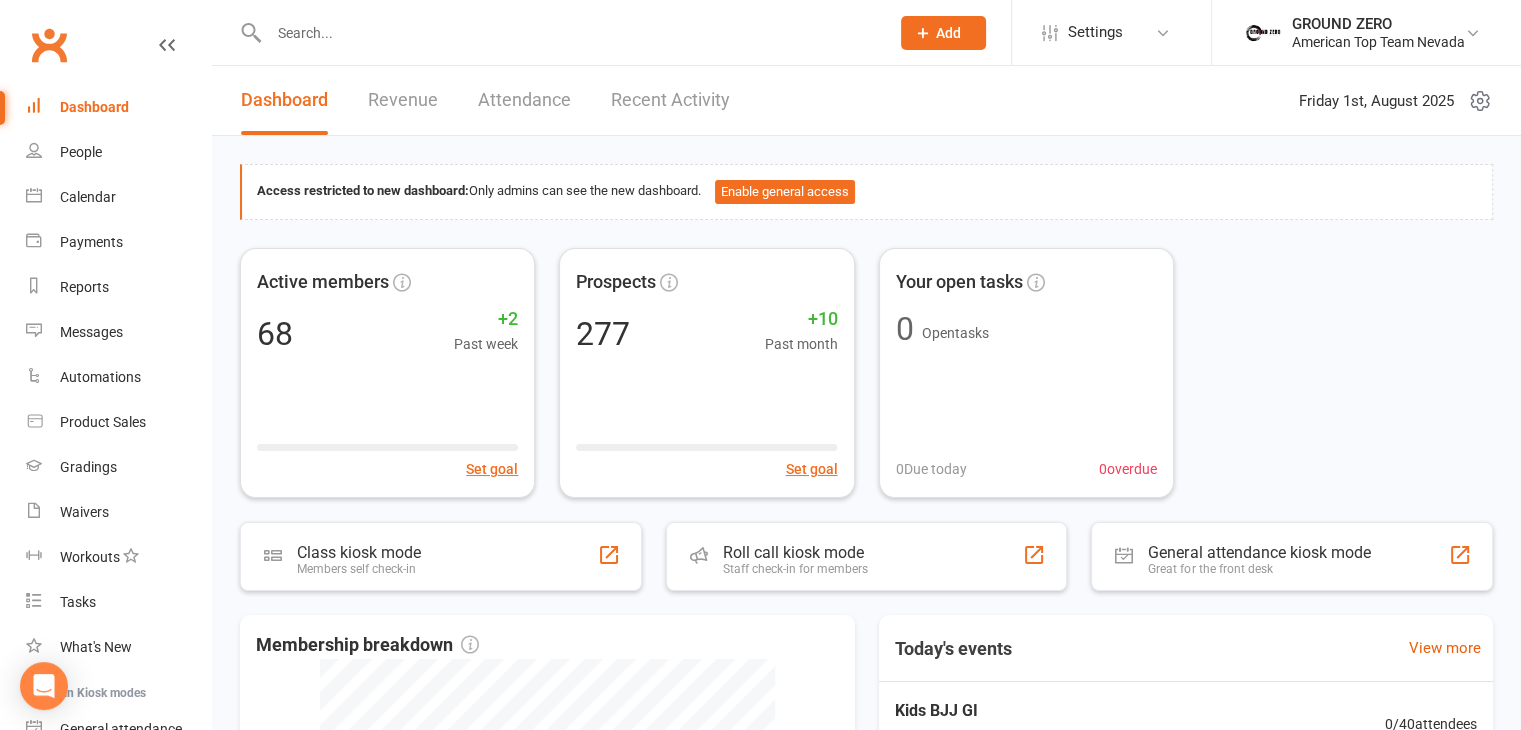 click on "Revenue" at bounding box center [403, 100] 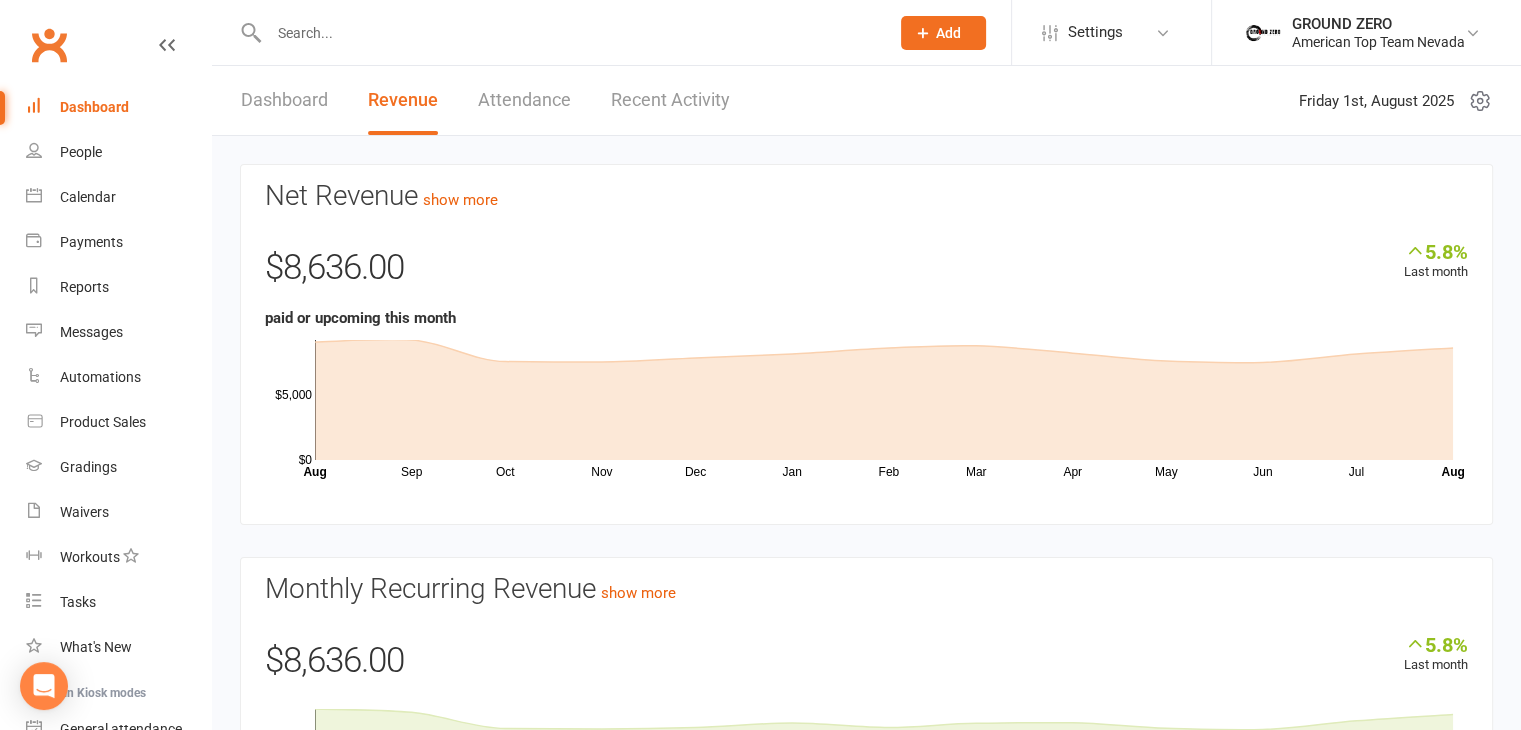 click on "Dashboard" at bounding box center [284, 100] 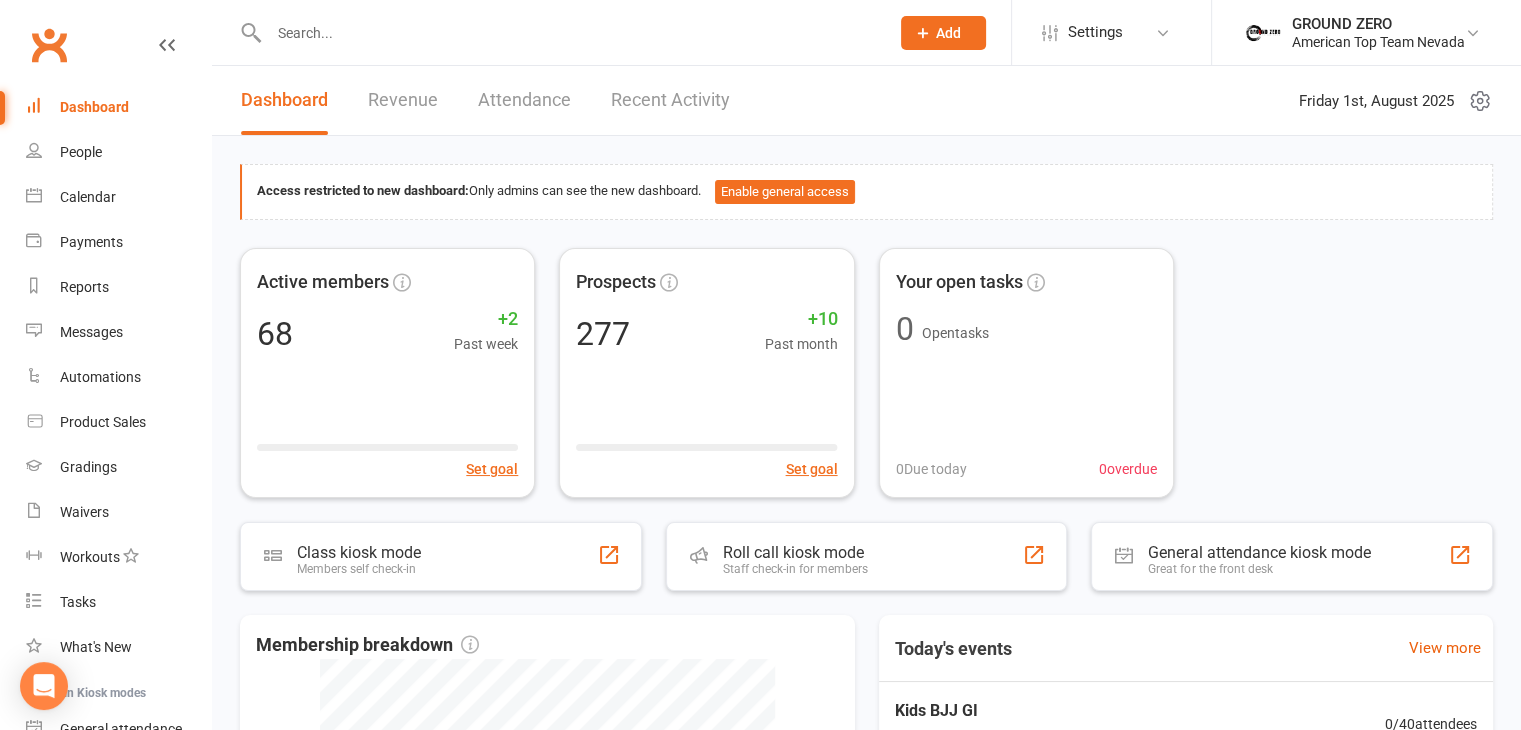 click on "Active members 68 +2 Past week Set goal Prospects 277 +10 Past month Set goal Your open tasks 0 Open tasks 0 Due today 0 overdue" at bounding box center [866, 373] 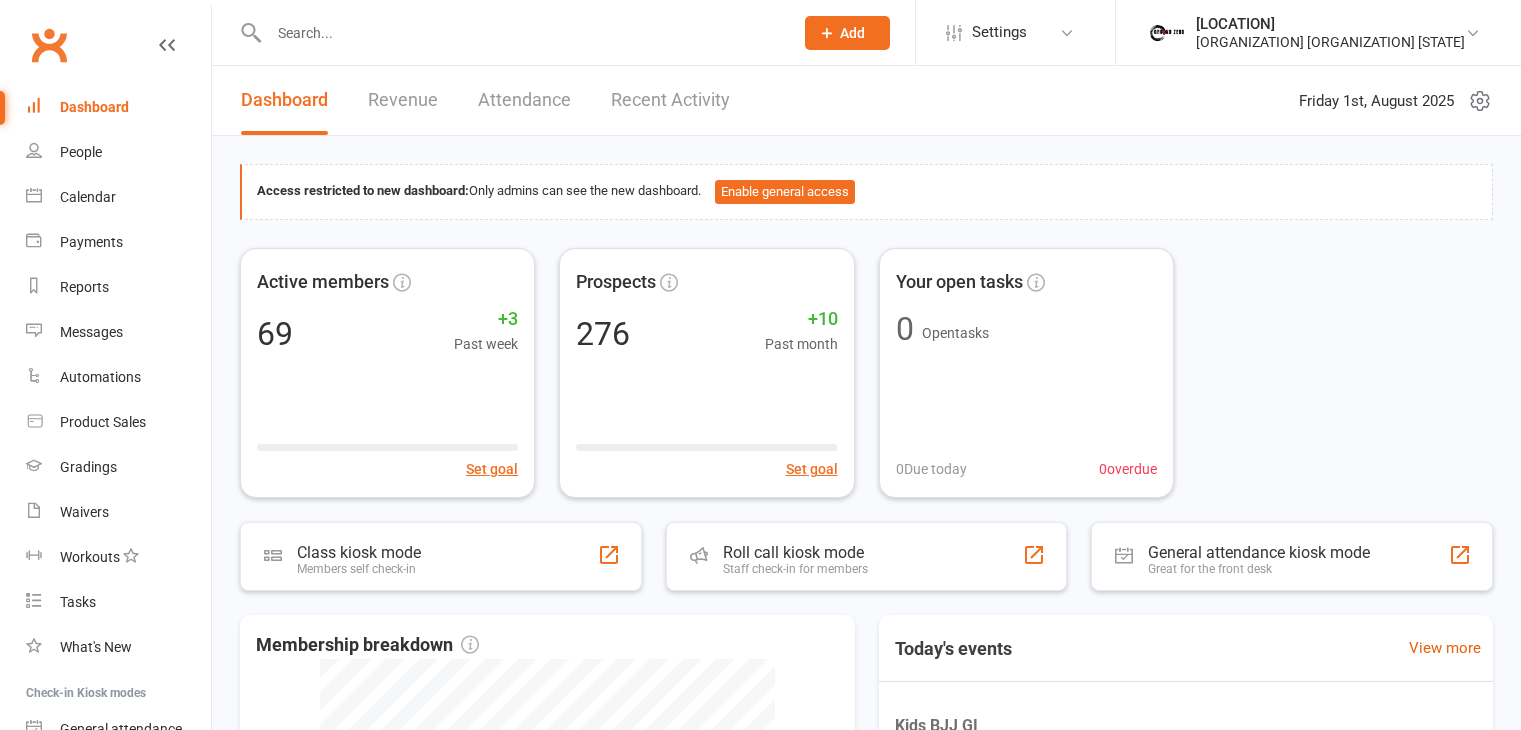 scroll, scrollTop: 0, scrollLeft: 0, axis: both 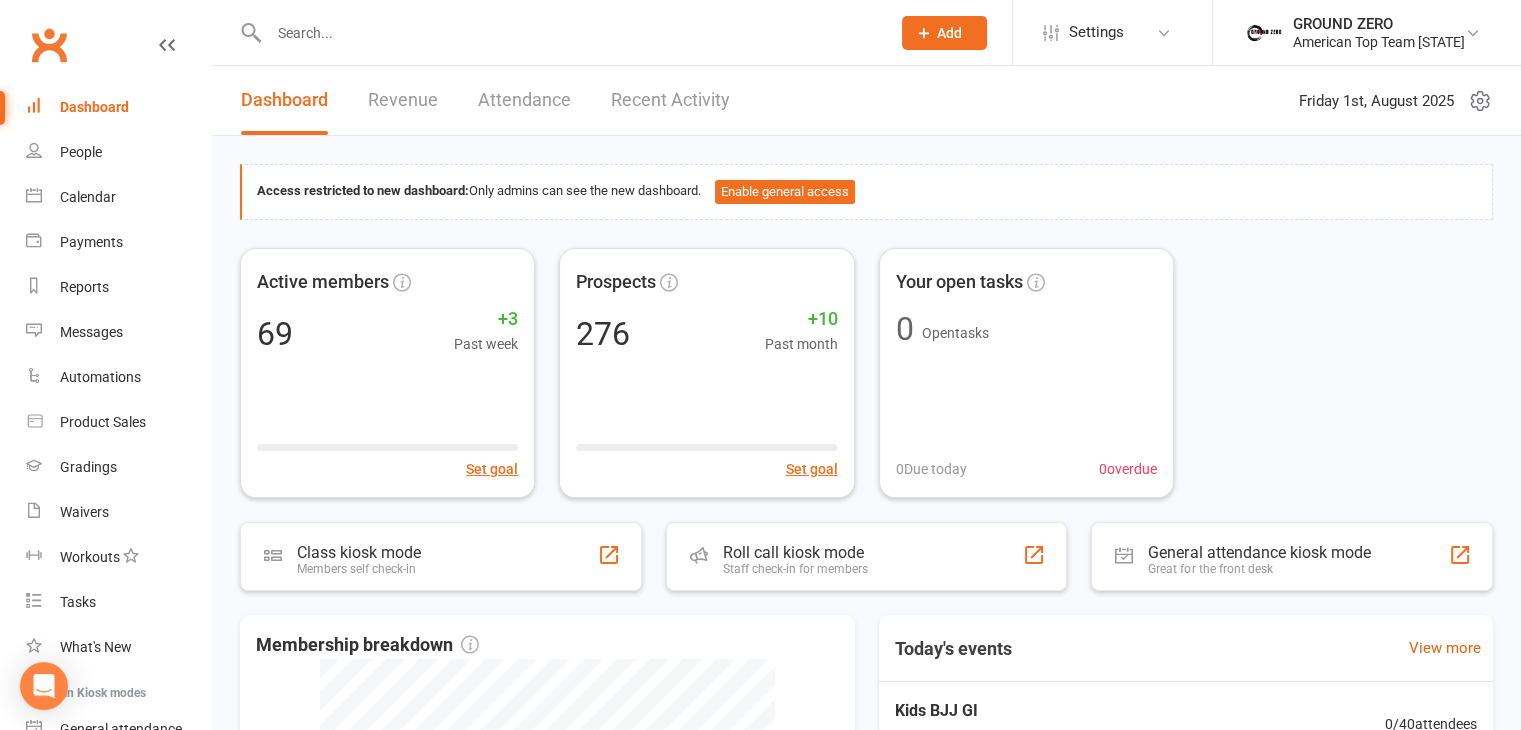 click on "Revenue" at bounding box center [403, 100] 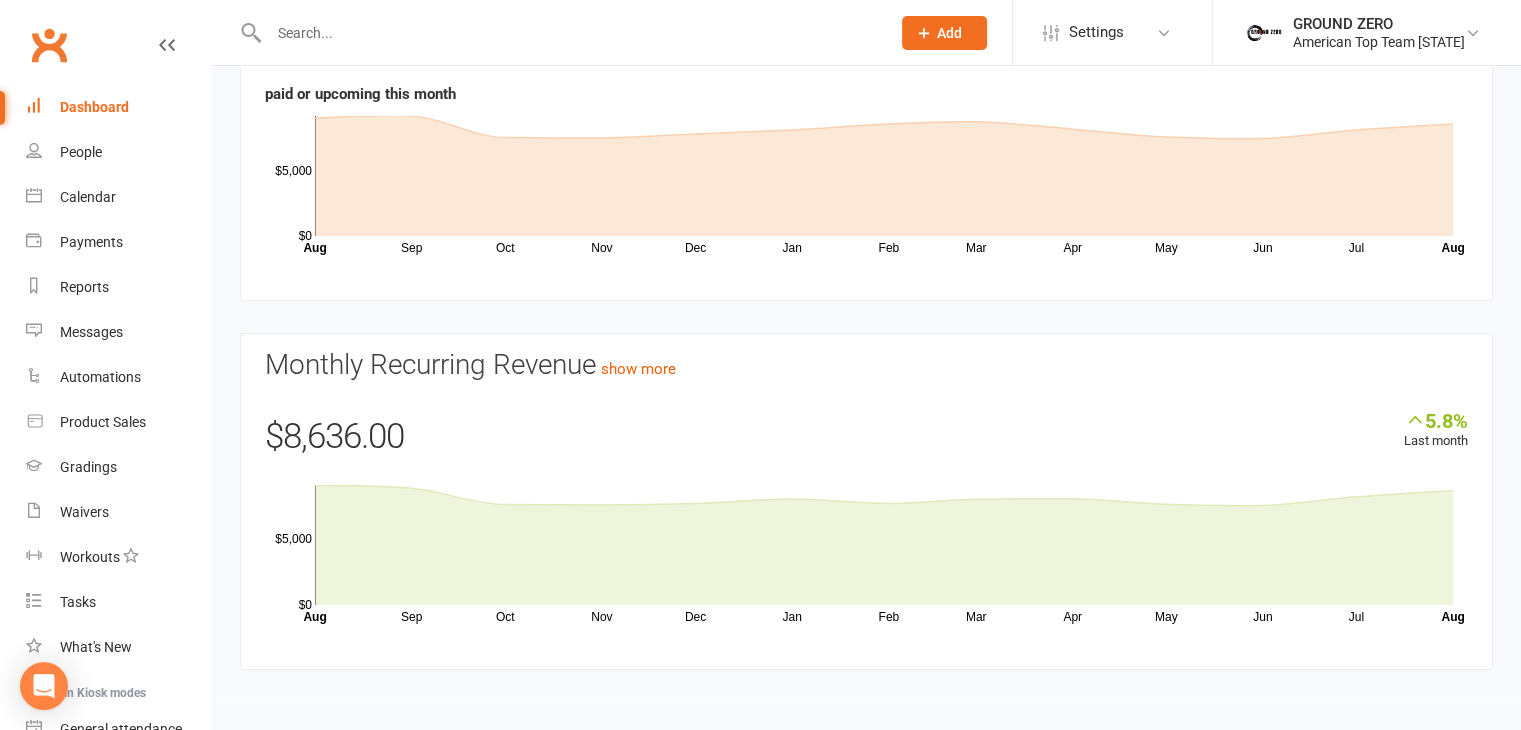 scroll, scrollTop: 0, scrollLeft: 0, axis: both 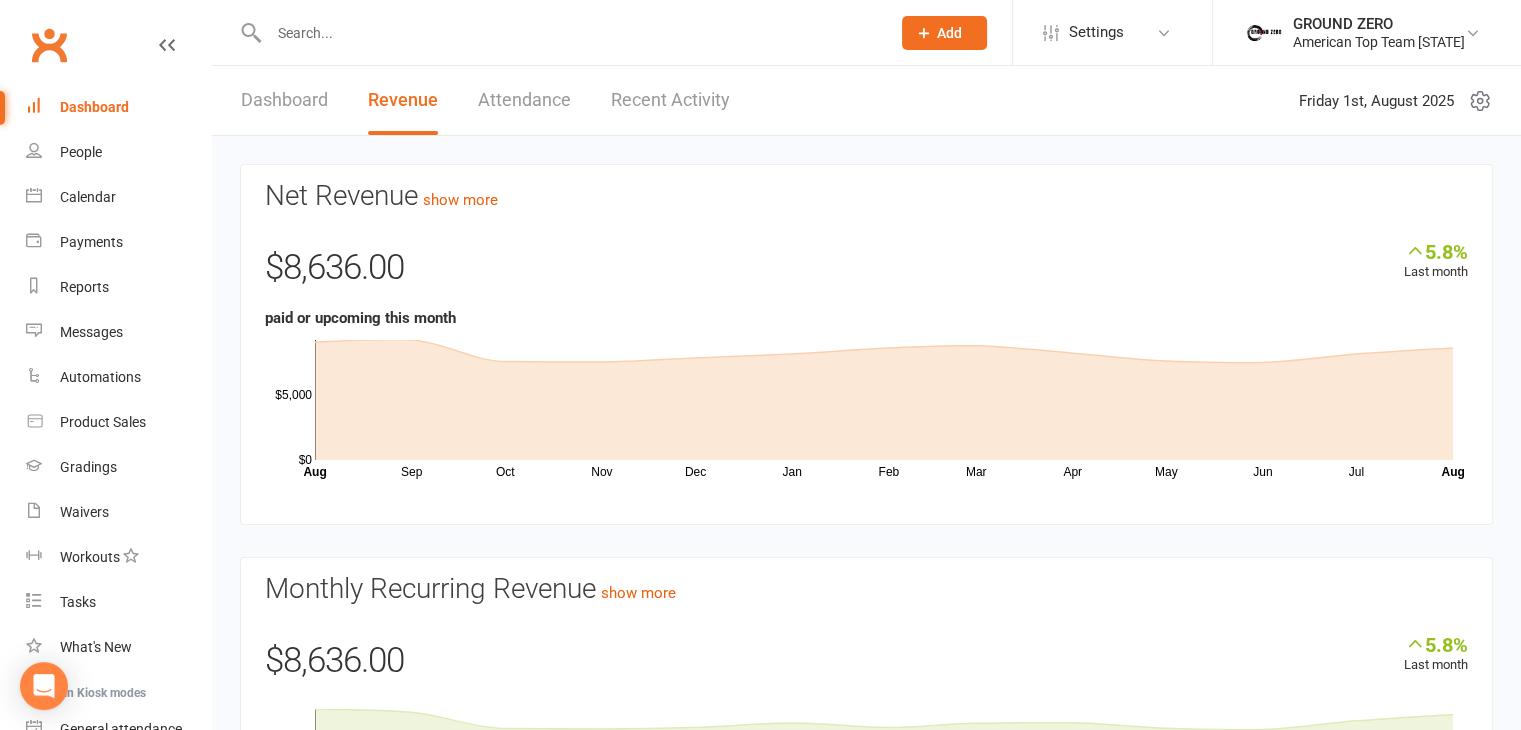 click on "Dashboard" at bounding box center (284, 100) 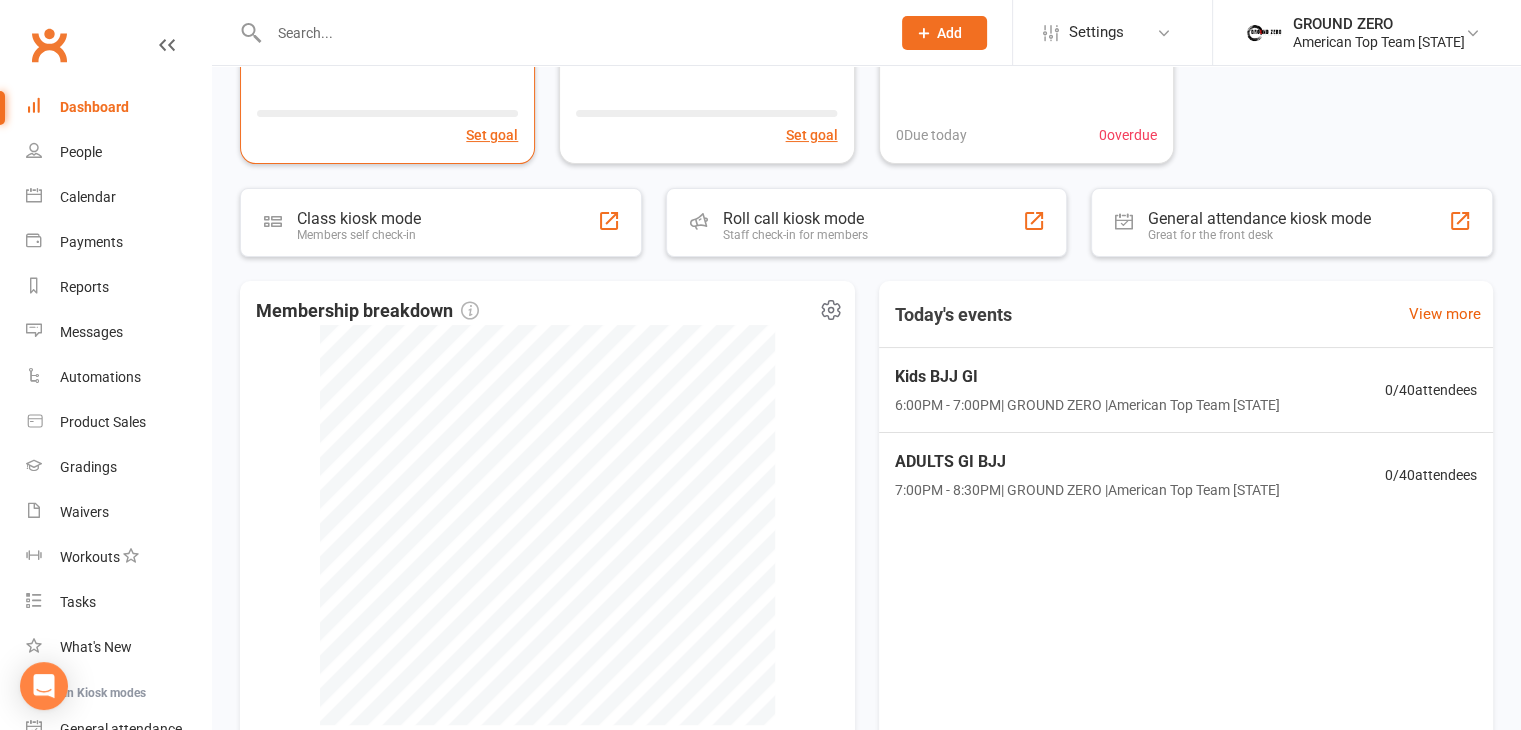 scroll, scrollTop: 0, scrollLeft: 0, axis: both 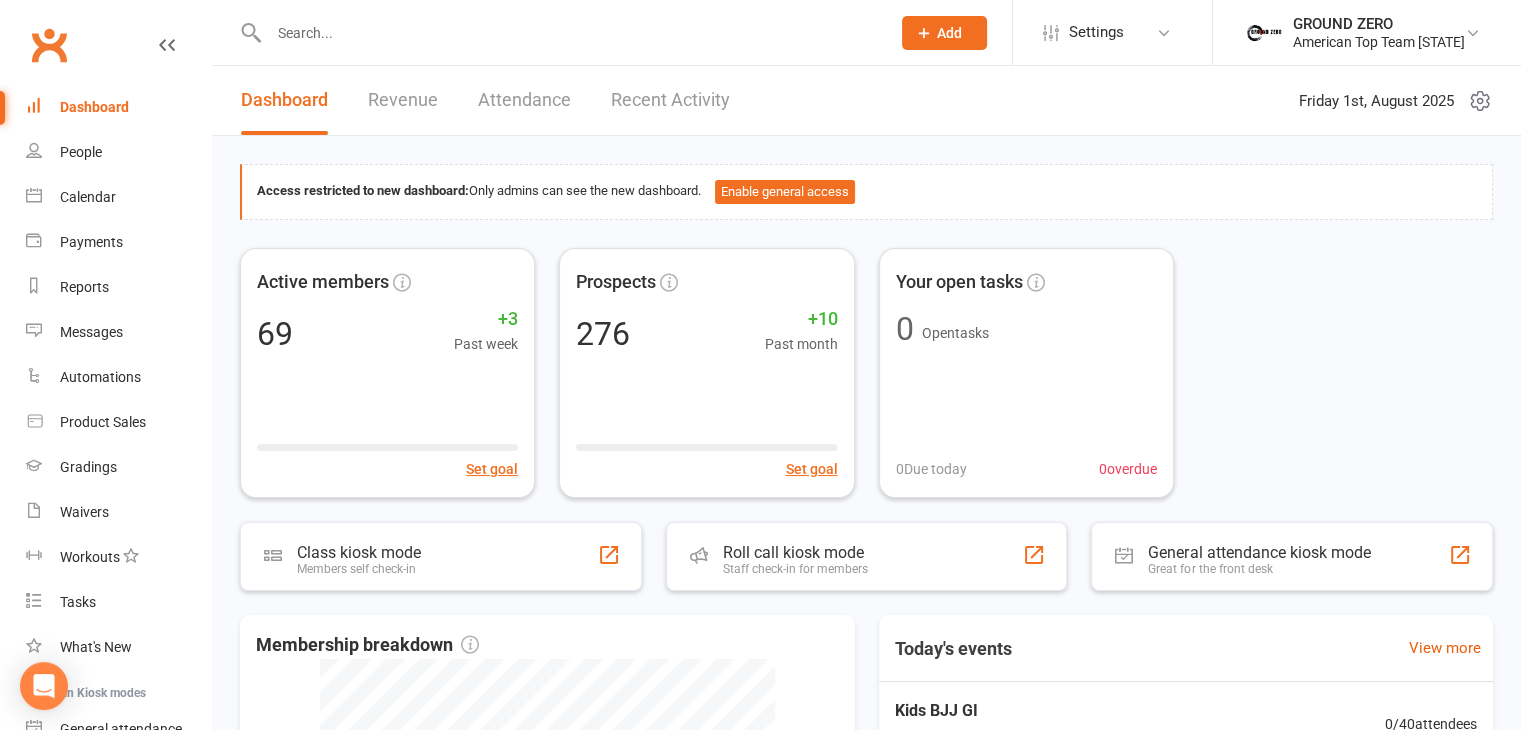 click on "Dashboard" at bounding box center [118, 107] 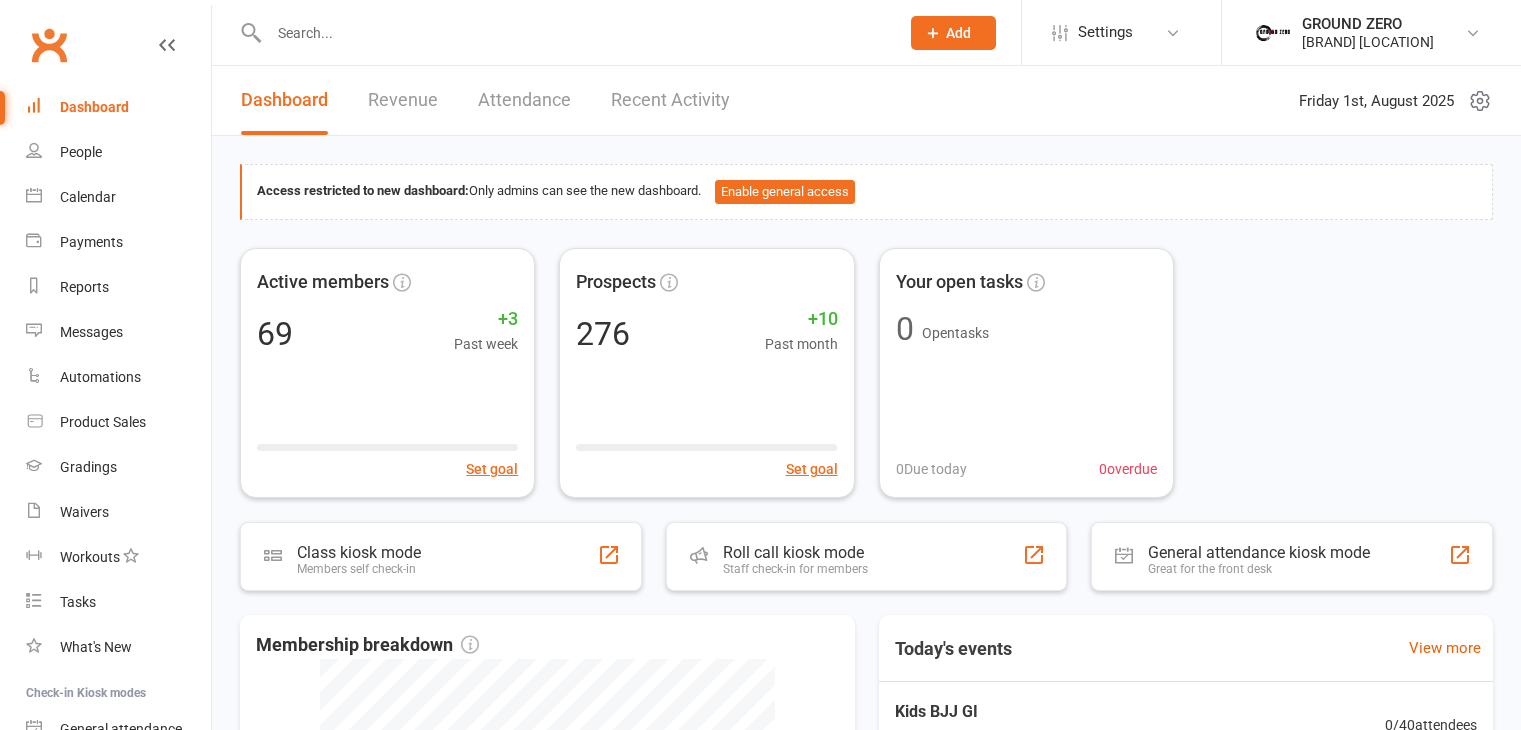 scroll, scrollTop: 0, scrollLeft: 0, axis: both 